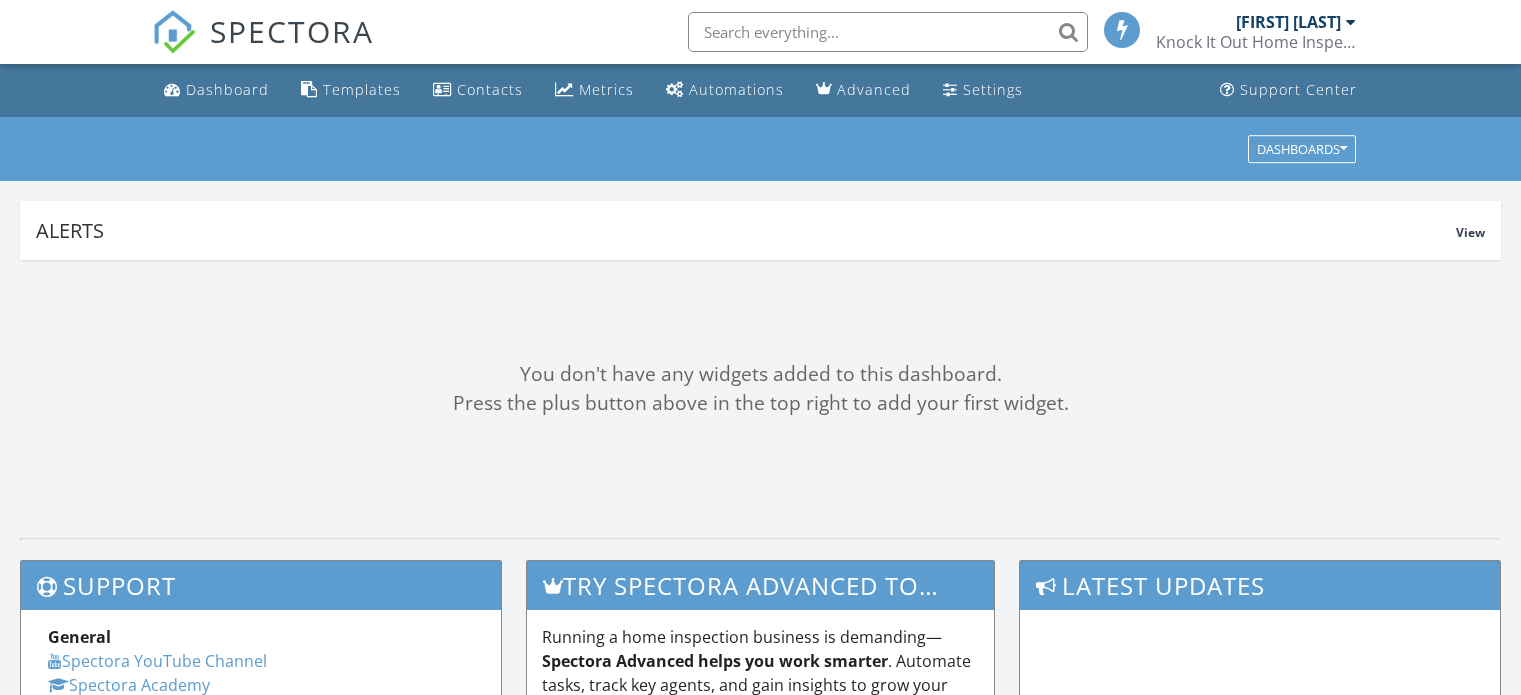 scroll, scrollTop: 0, scrollLeft: 0, axis: both 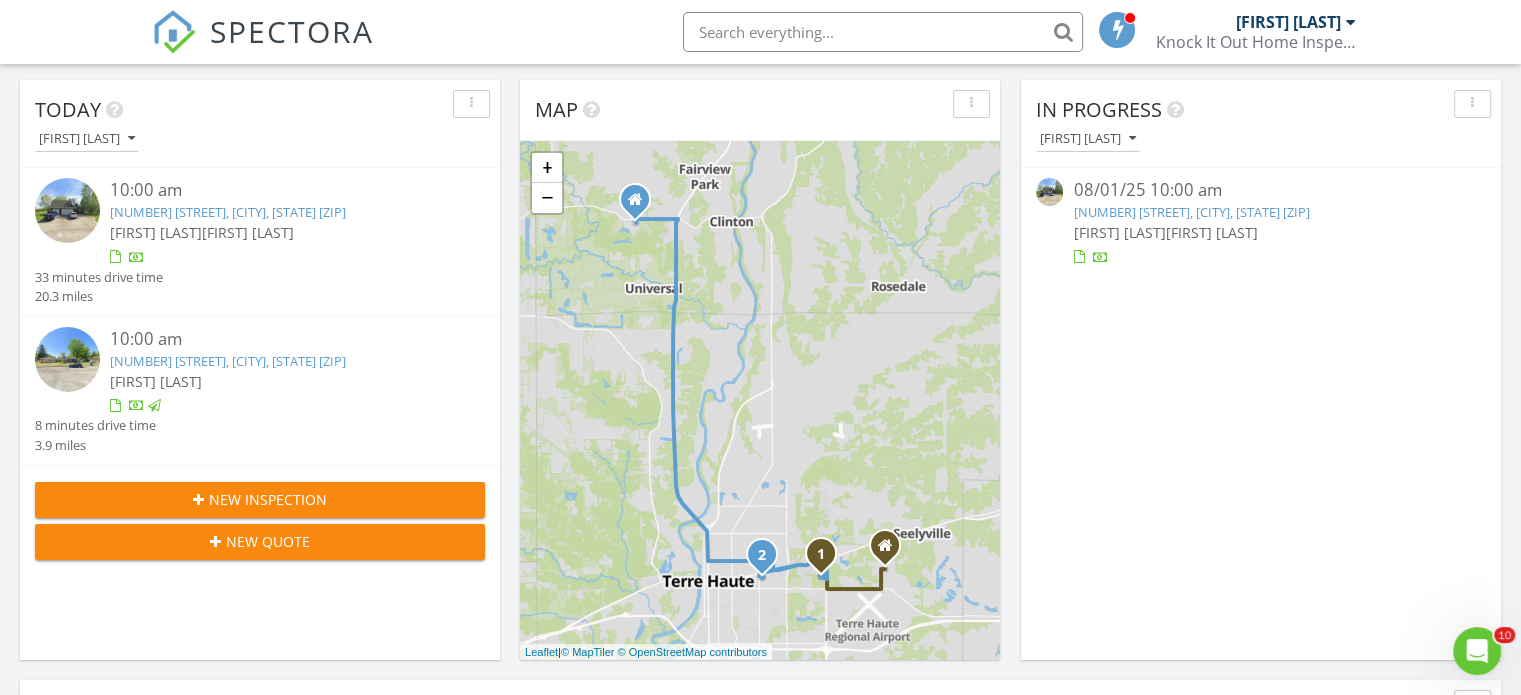 click on "228 Piccadilly Ct, Terre Haute, IN 47803" at bounding box center [228, 212] 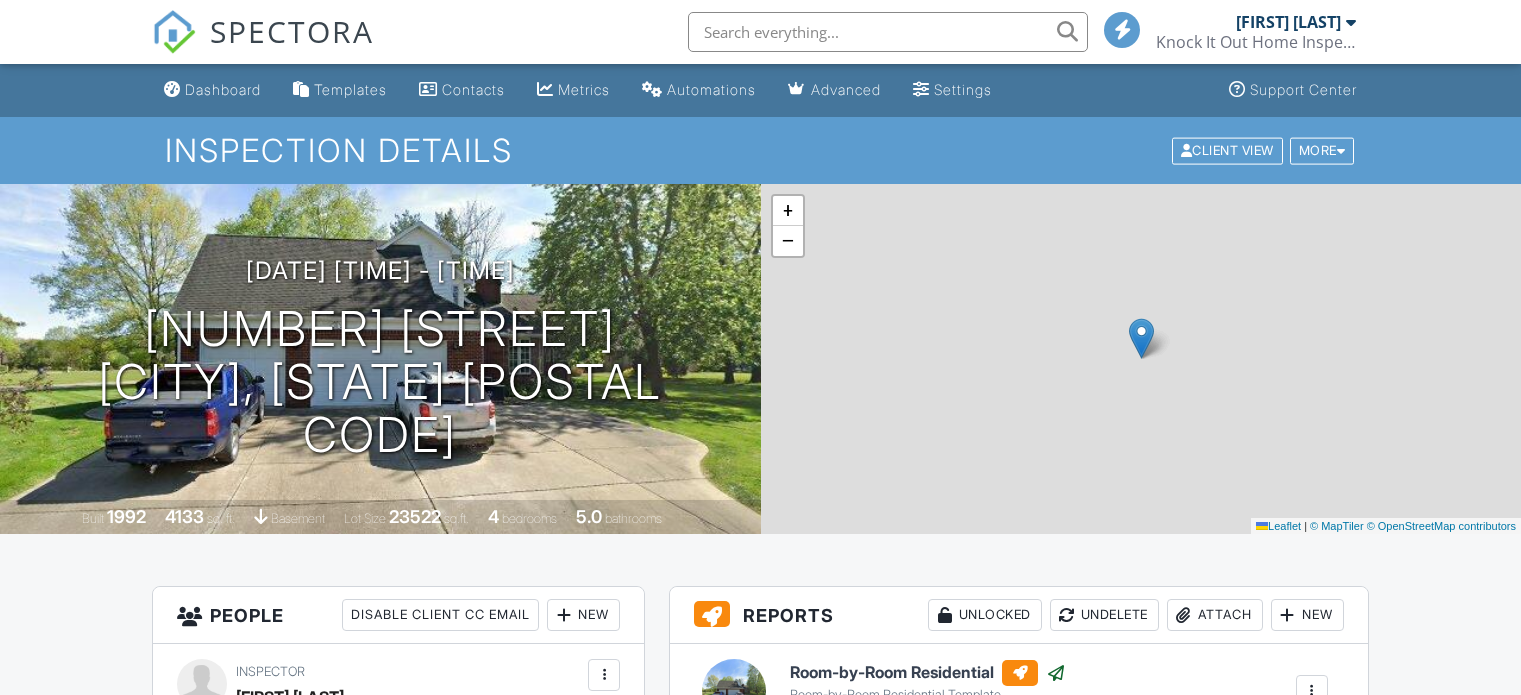 scroll, scrollTop: 400, scrollLeft: 0, axis: vertical 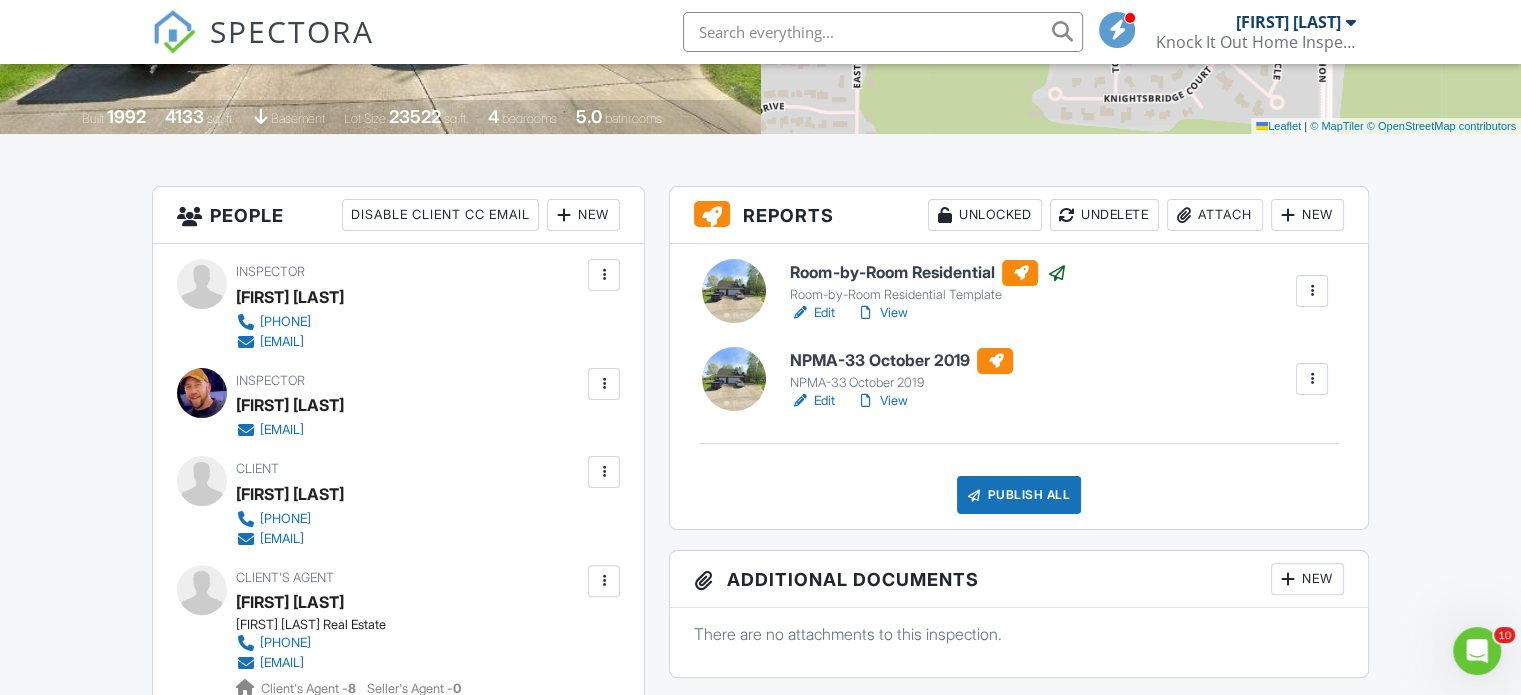 click on "NPMA-33 October 2019" at bounding box center (901, 361) 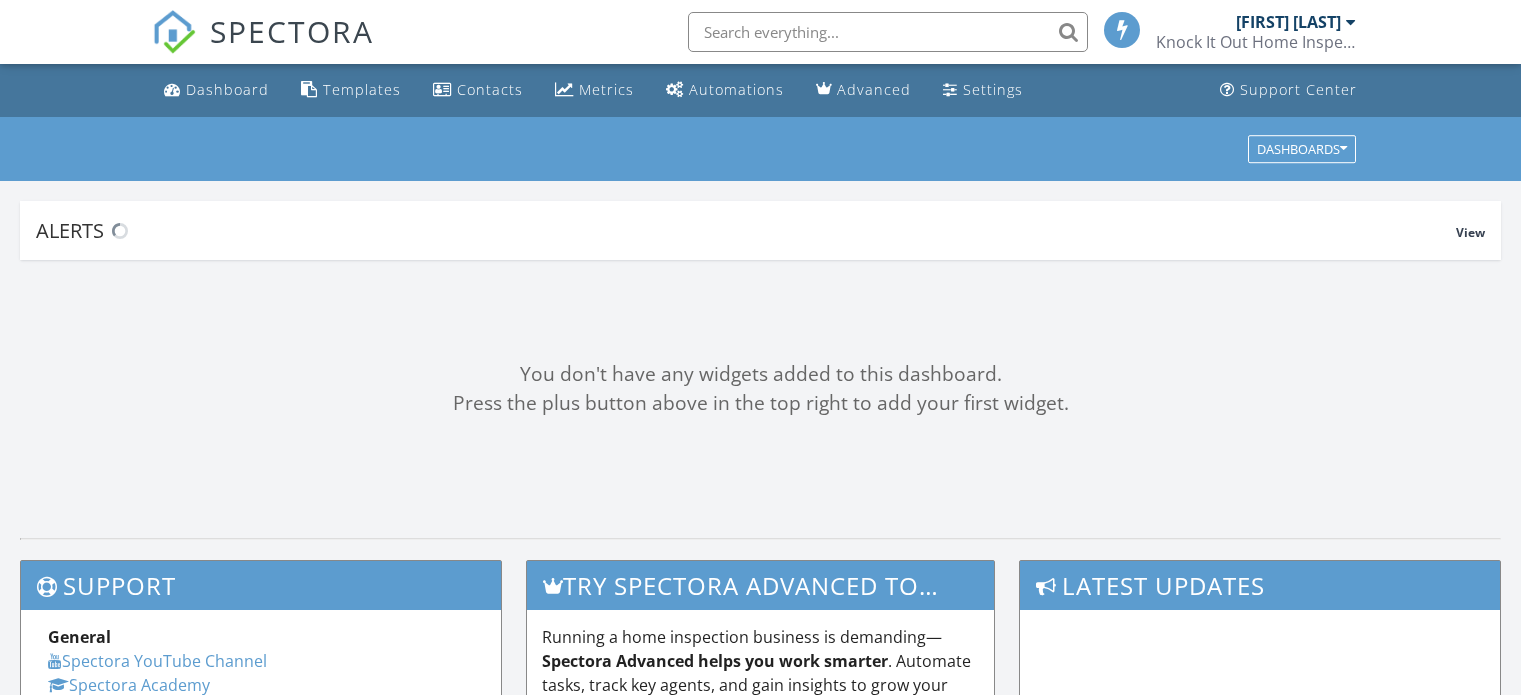 scroll, scrollTop: 0, scrollLeft: 0, axis: both 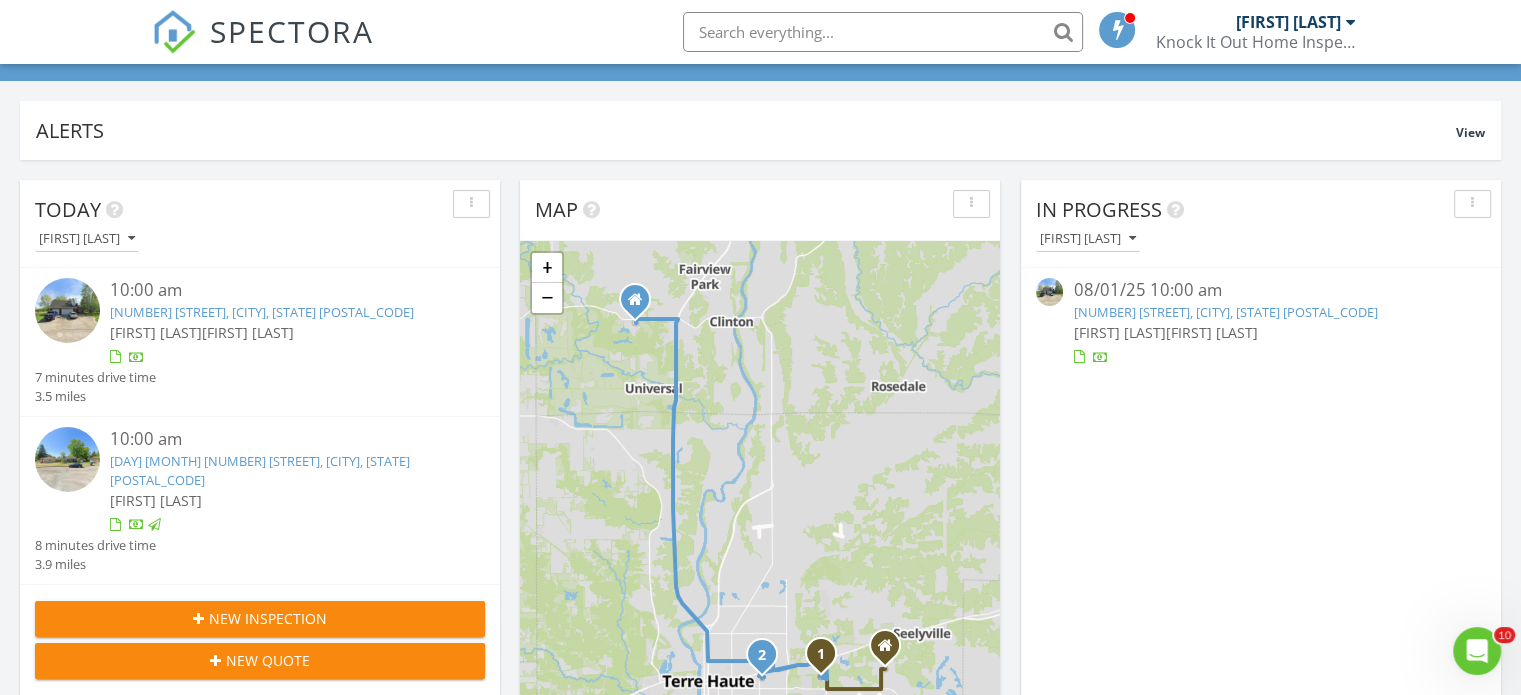 click on "228 Piccadilly Ct, Terre Haute, IN 47803" at bounding box center [262, 312] 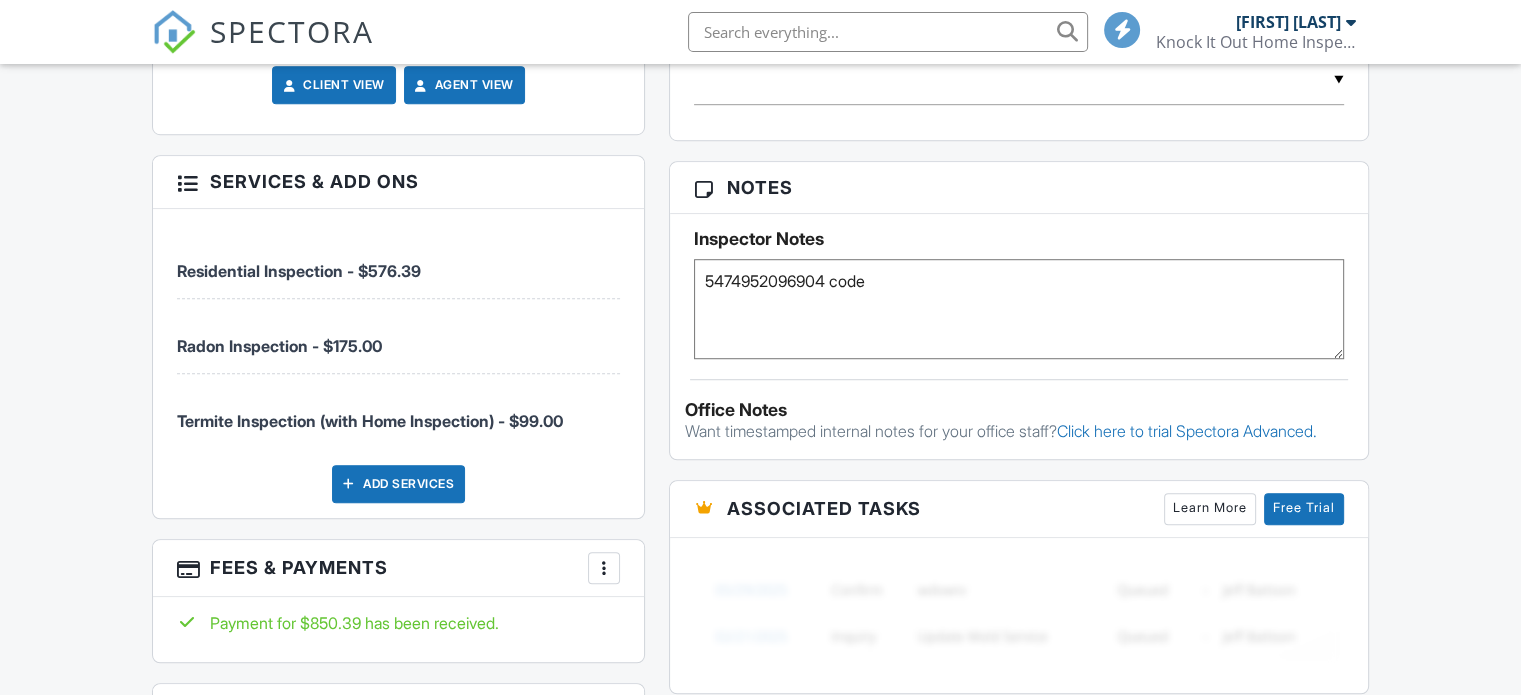 scroll, scrollTop: 1300, scrollLeft: 0, axis: vertical 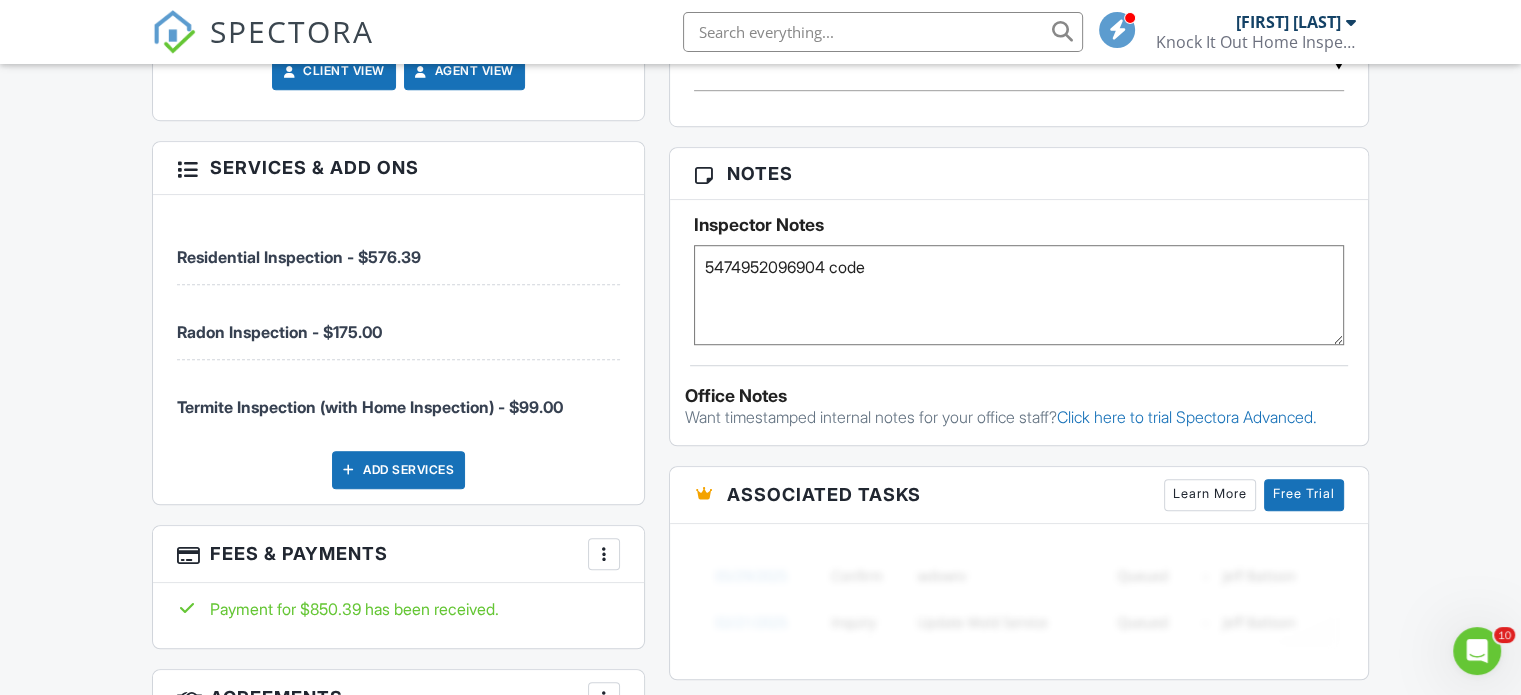 click at bounding box center (604, 554) 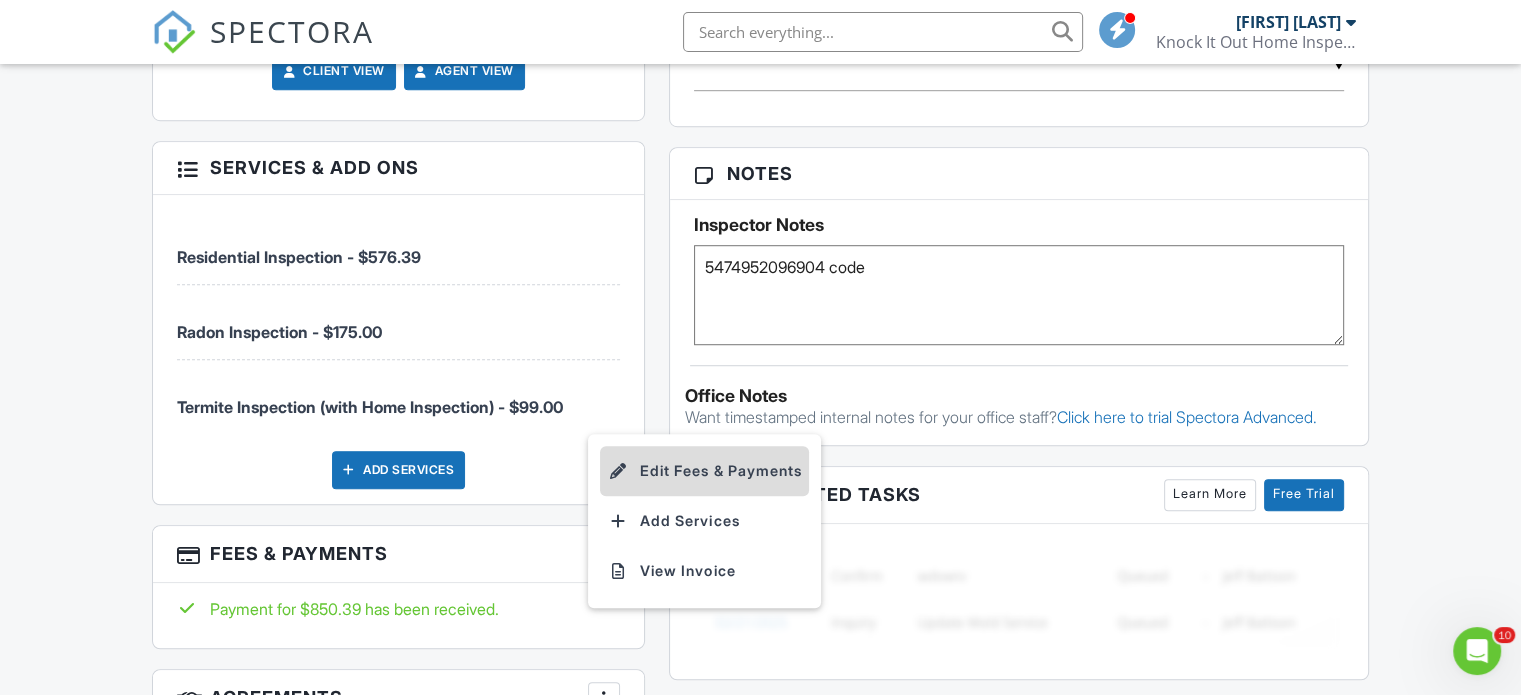 click on "Edit Fees & Payments" at bounding box center (704, 471) 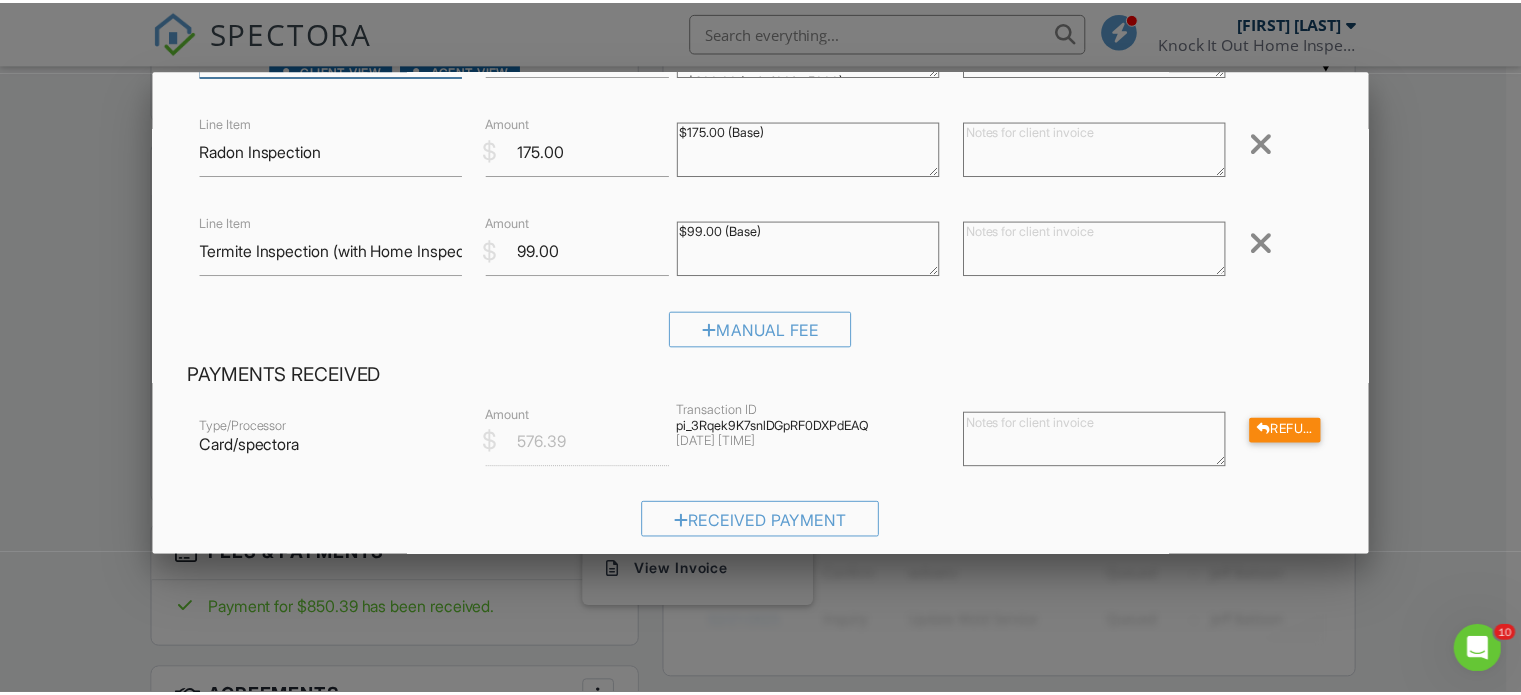 scroll, scrollTop: 0, scrollLeft: 0, axis: both 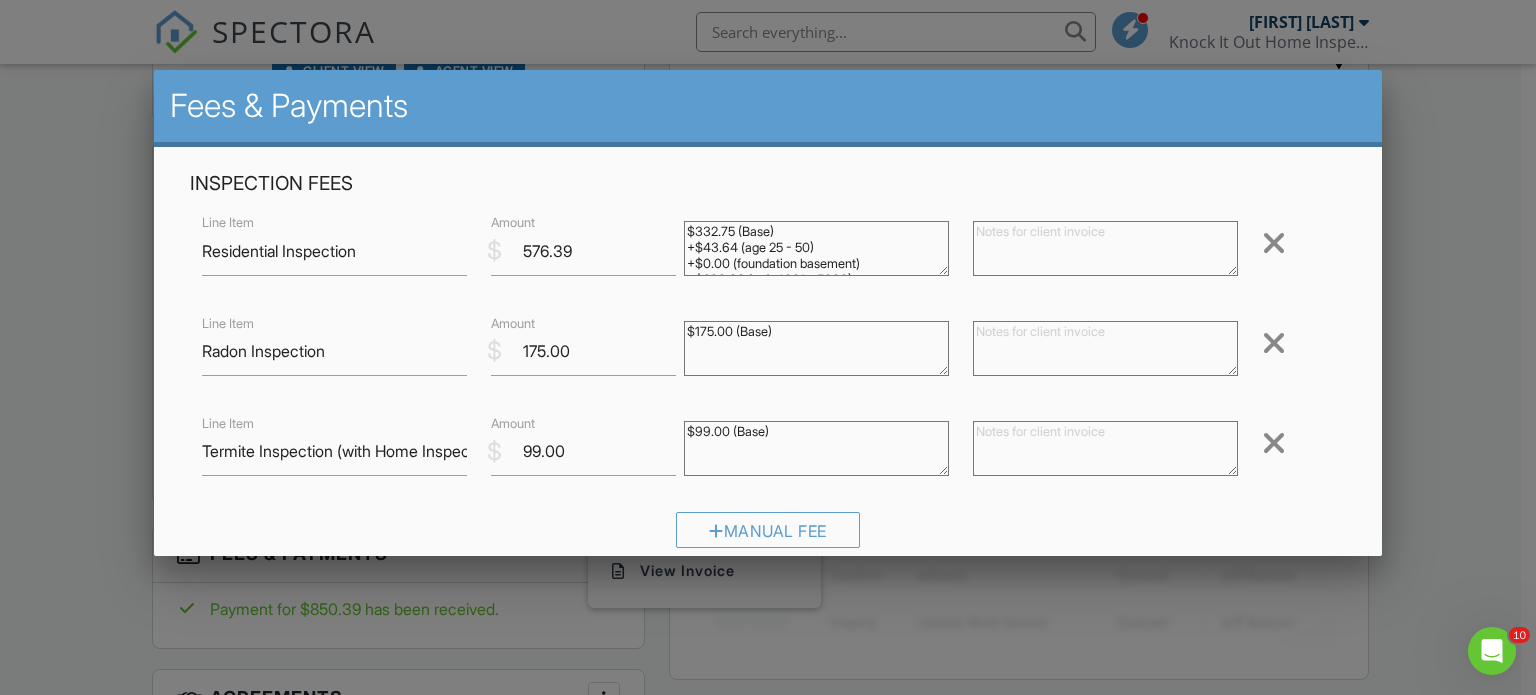 click at bounding box center (768, 334) 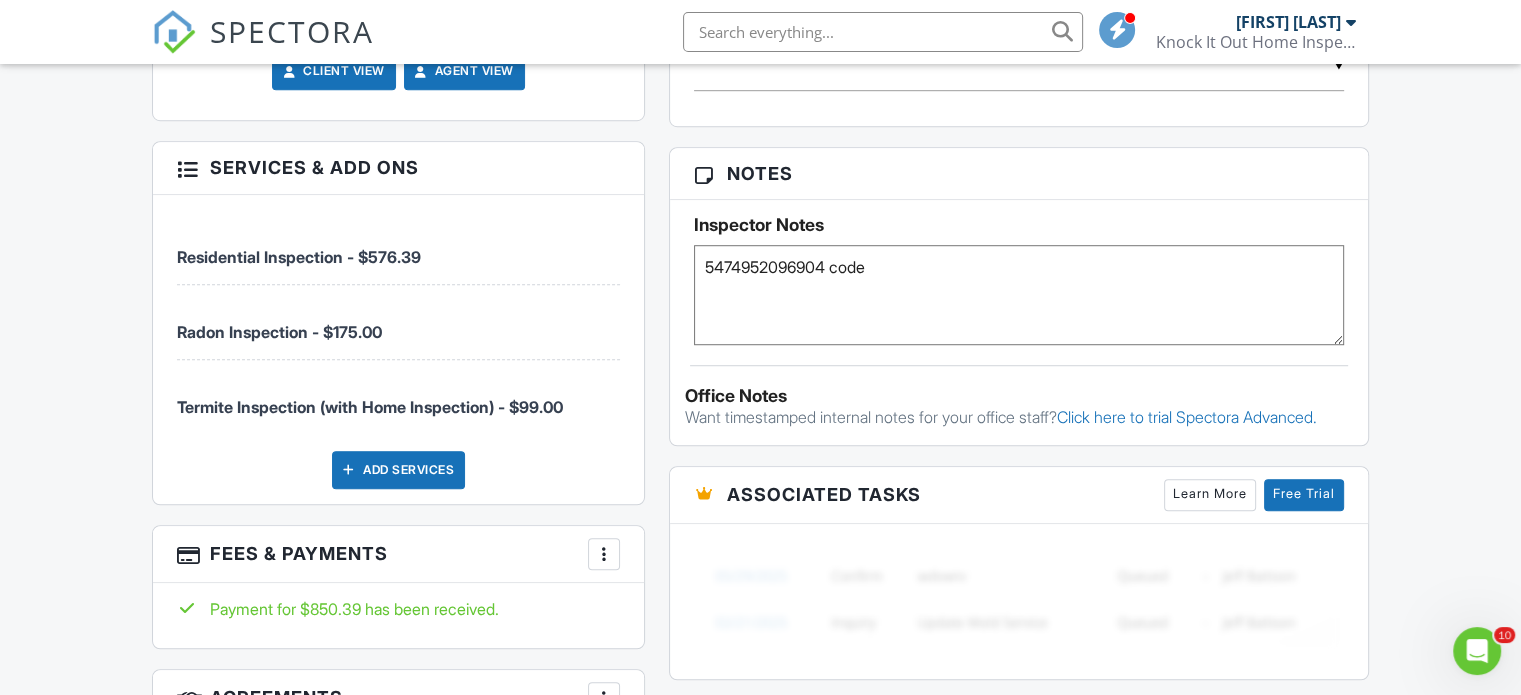 click at bounding box center (1477, 651) 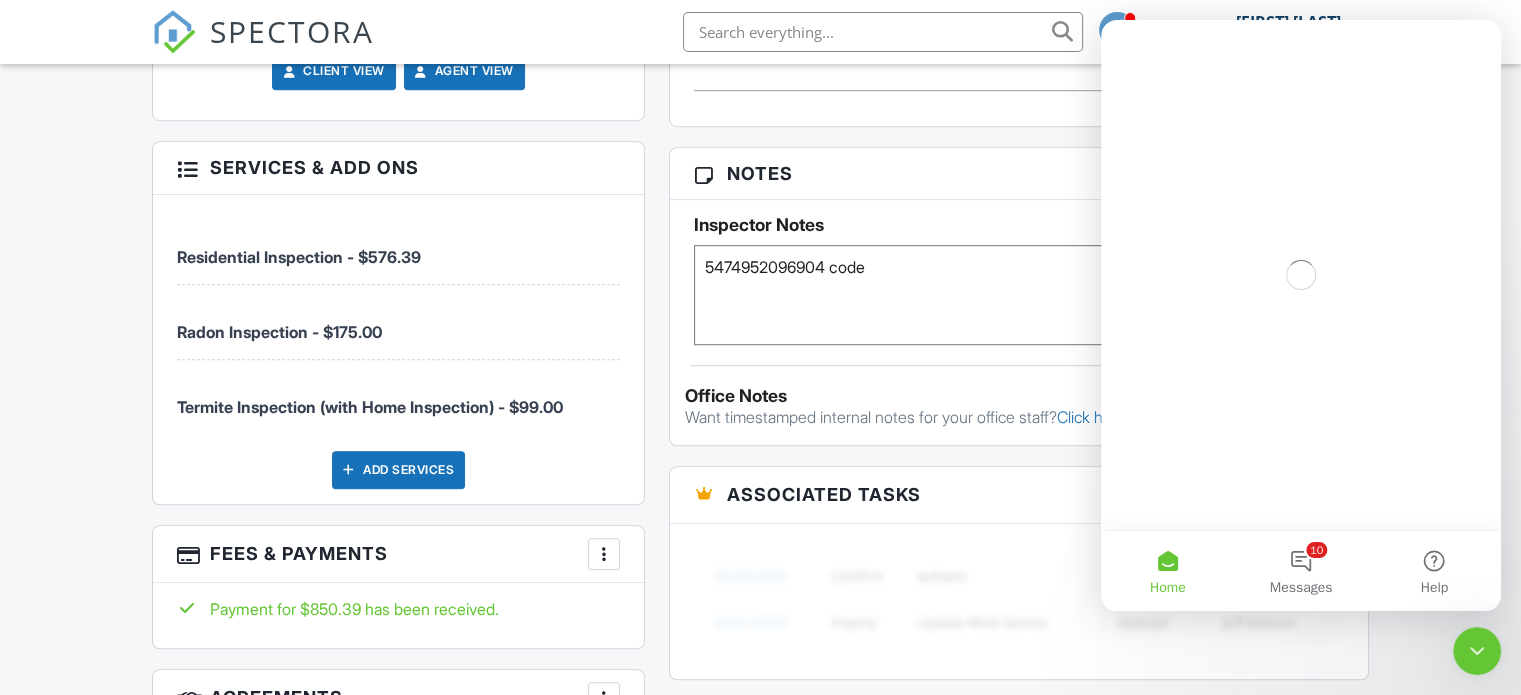 scroll, scrollTop: 0, scrollLeft: 0, axis: both 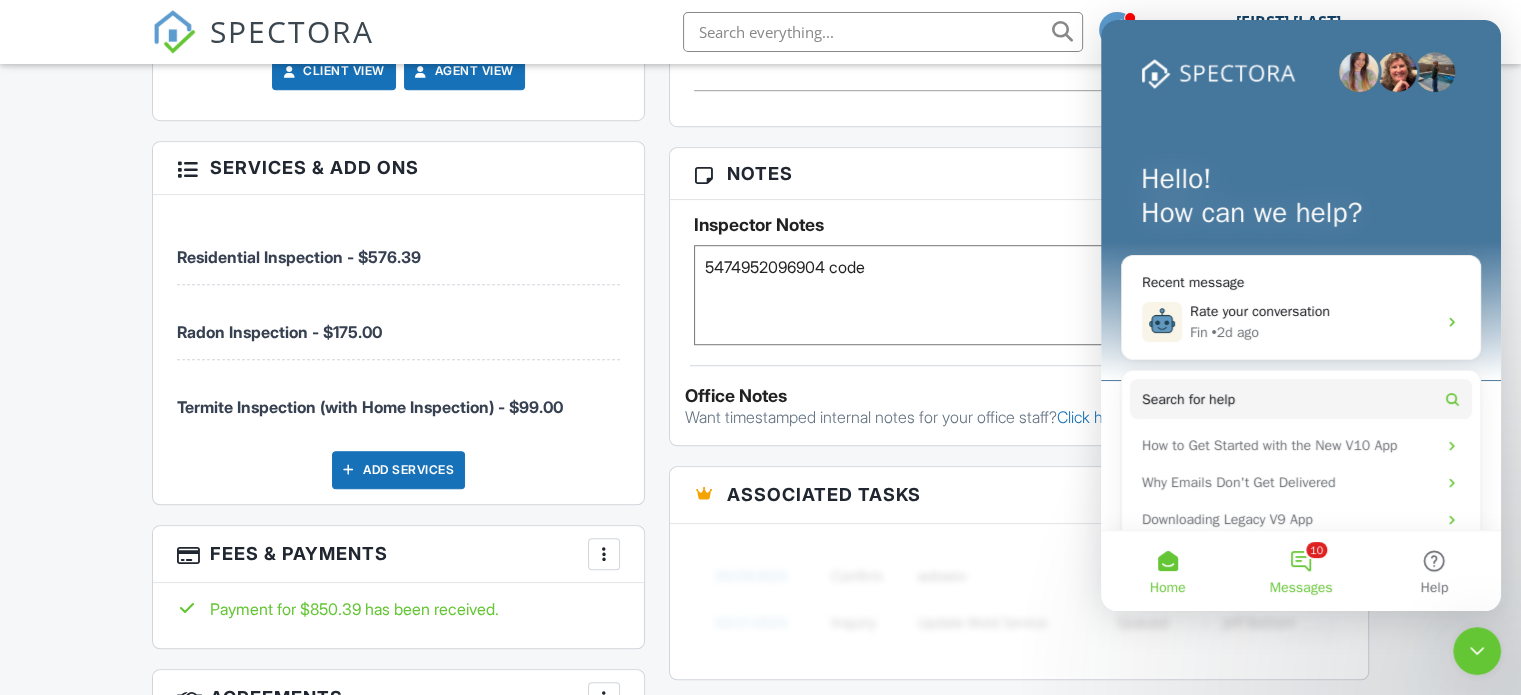 click on "10 Messages" at bounding box center (1300, 571) 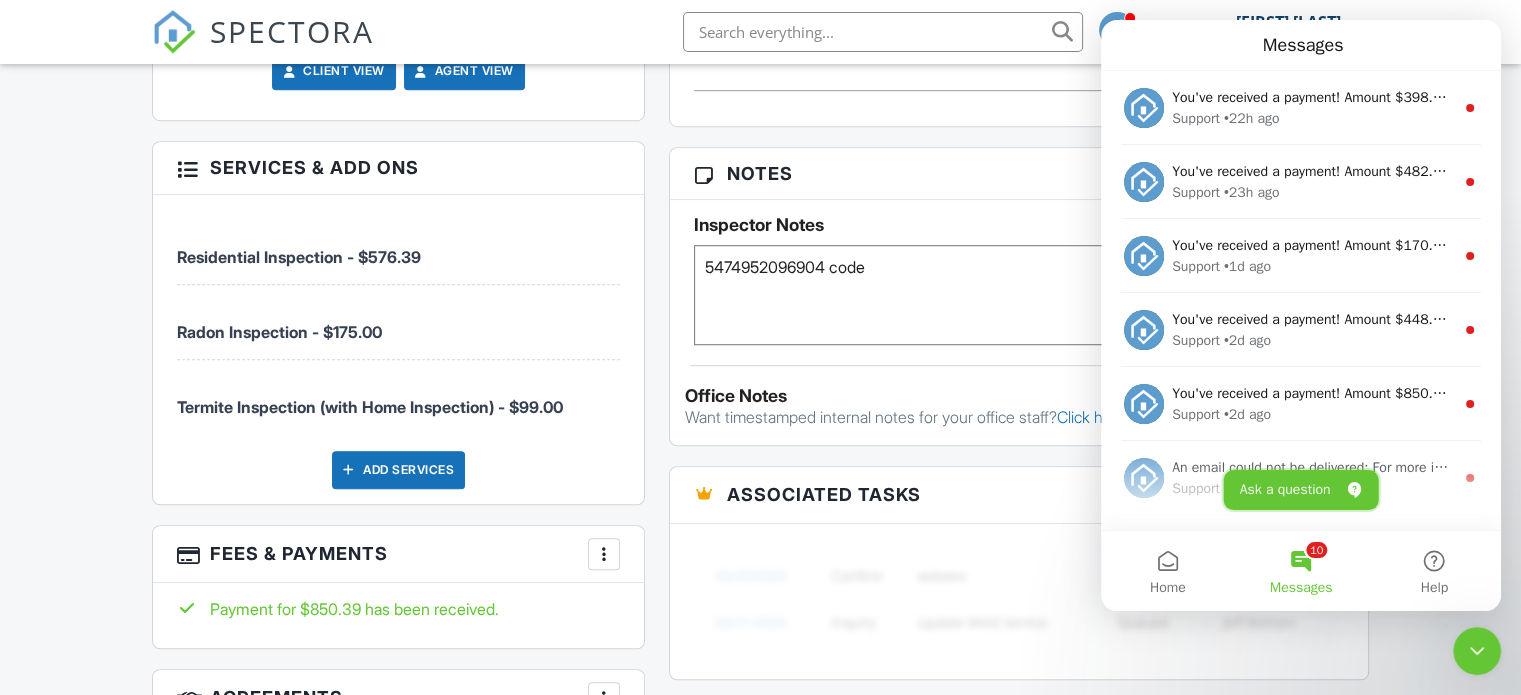 click on "Ask a question" at bounding box center (1301, 490) 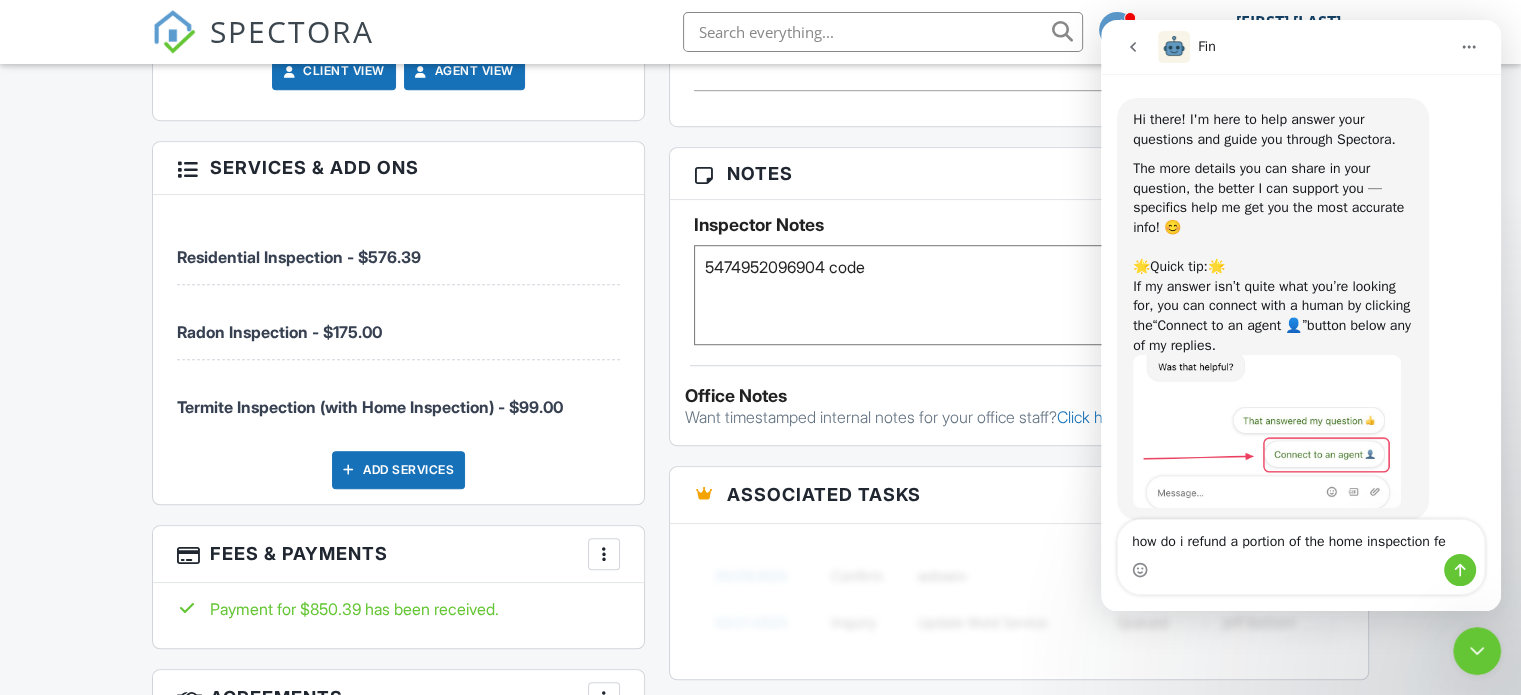 type on "how do i refund a portion of the home inspection fee" 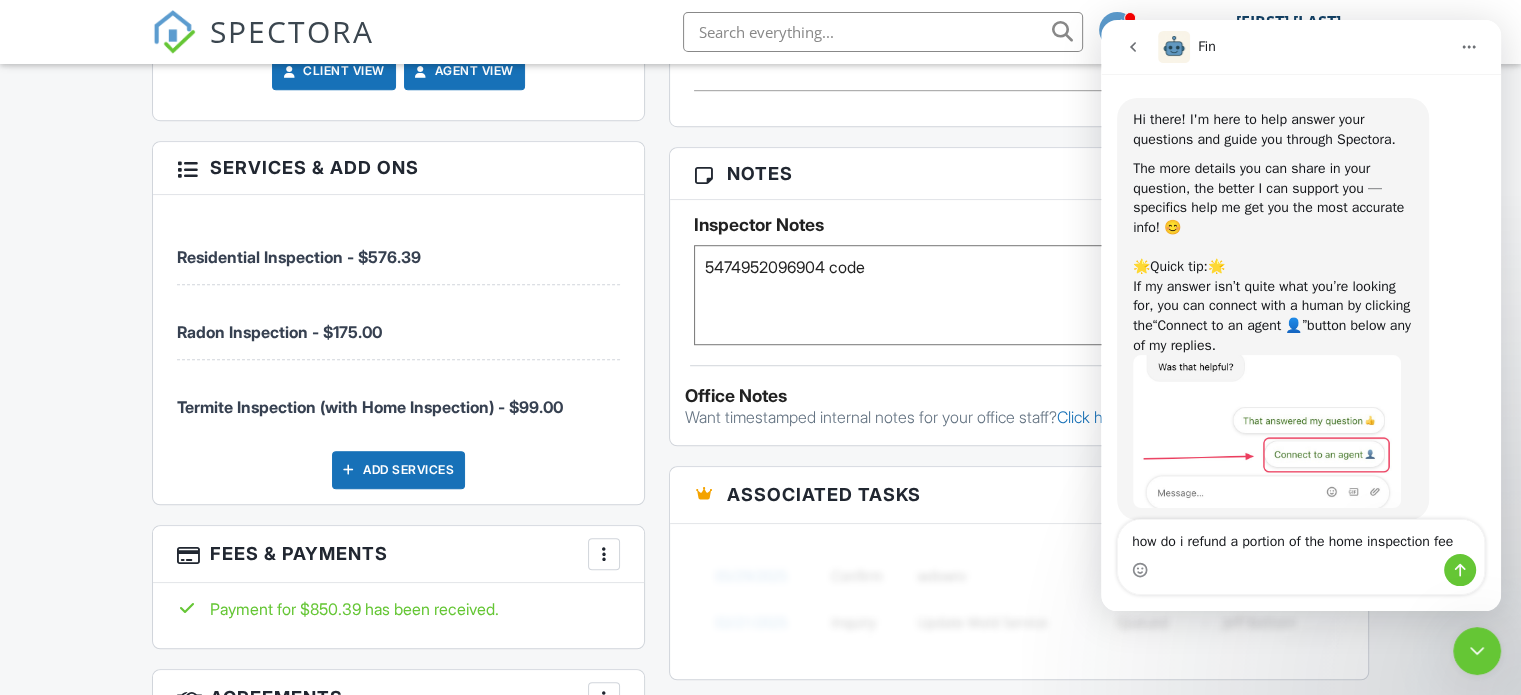 type 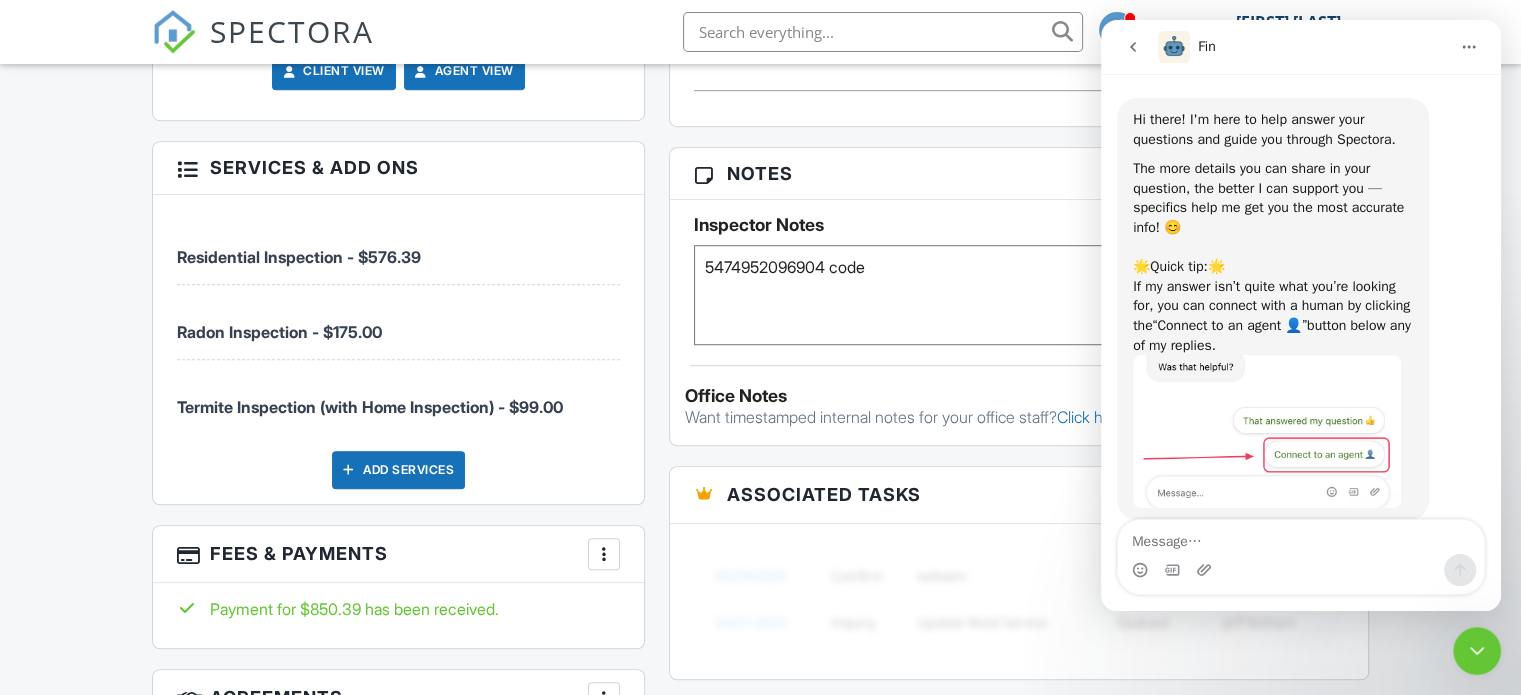 scroll, scrollTop: 185, scrollLeft: 0, axis: vertical 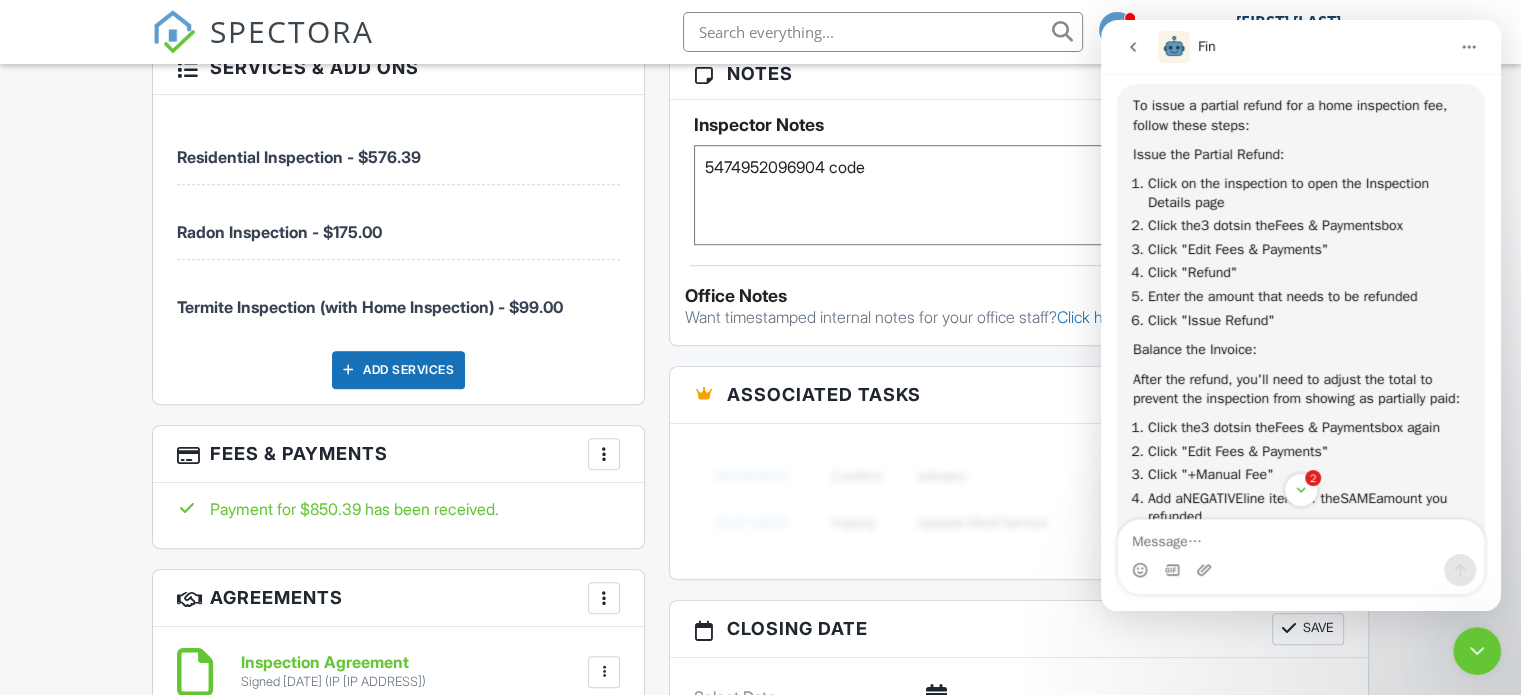 click at bounding box center [604, 454] 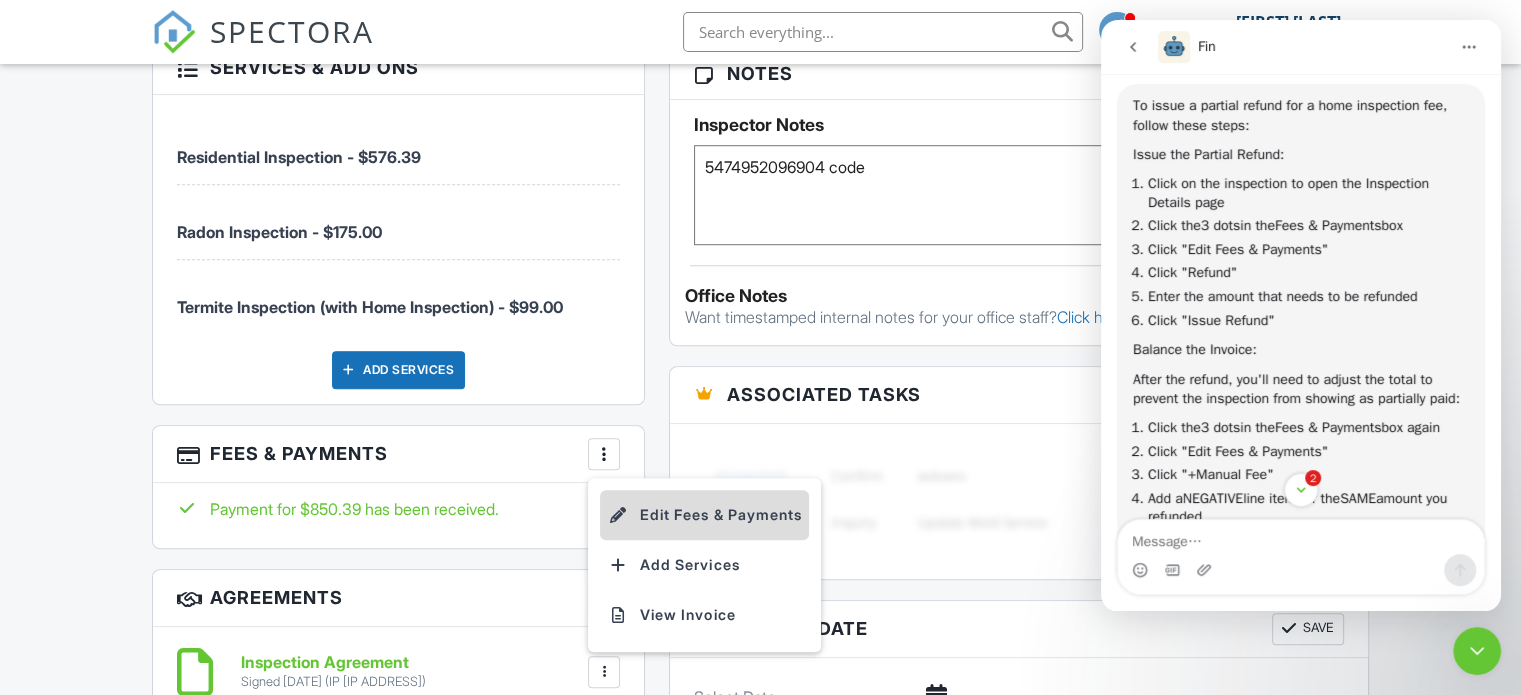 click on "Edit Fees & Payments" at bounding box center [704, 515] 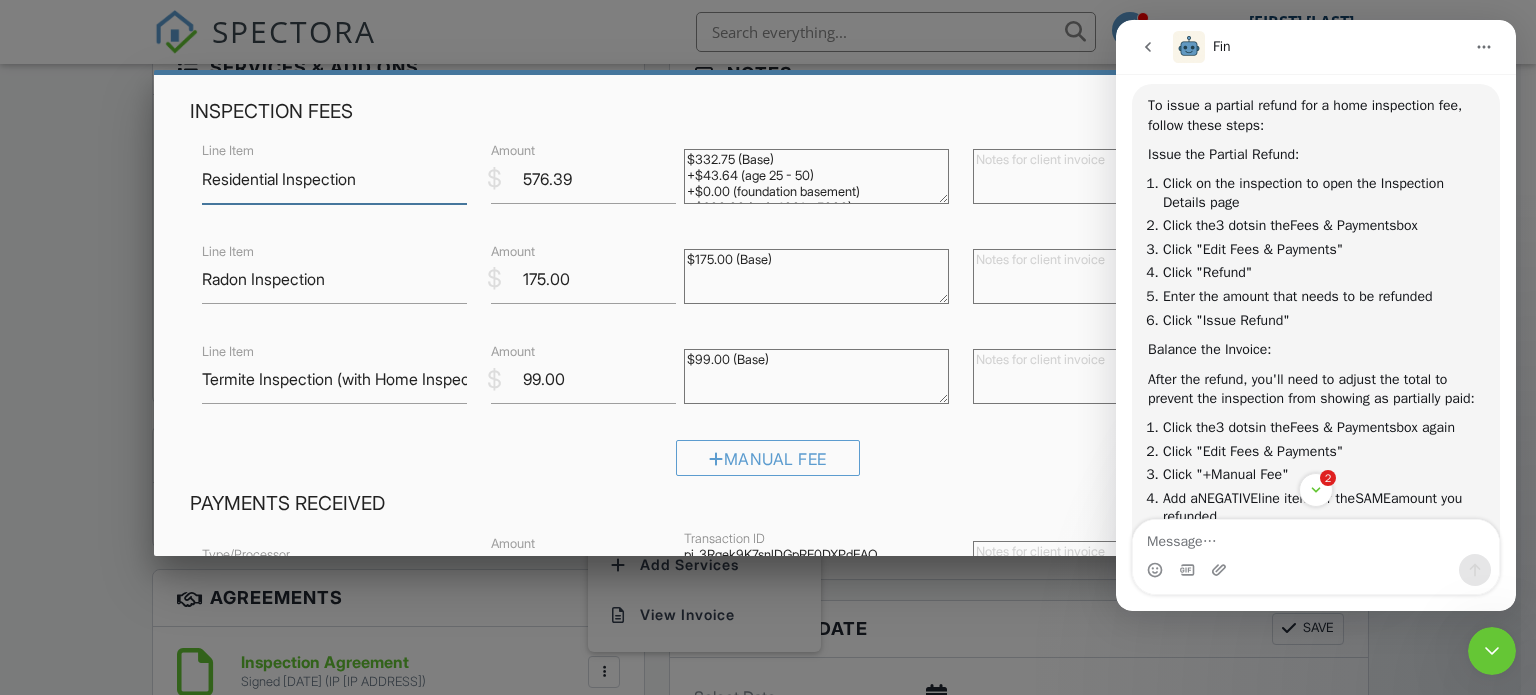 scroll, scrollTop: 200, scrollLeft: 0, axis: vertical 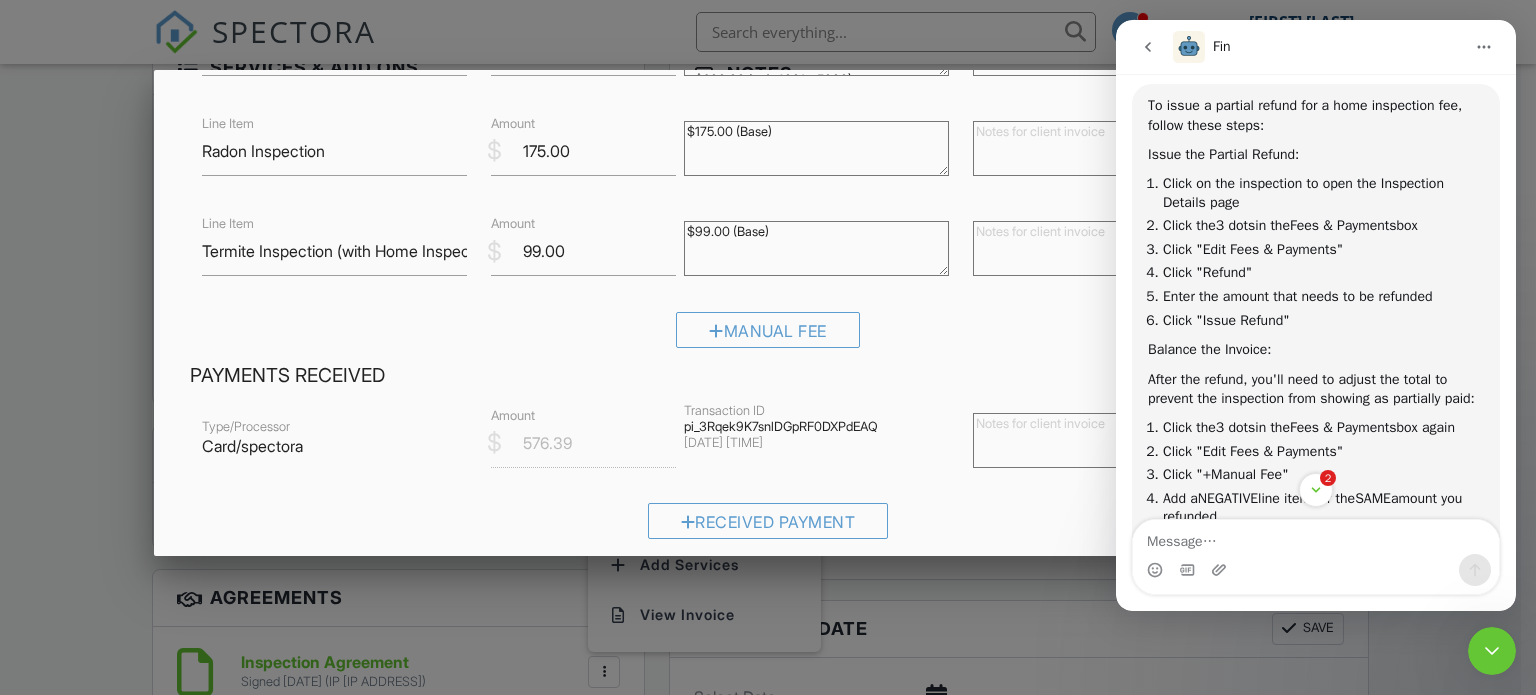 click 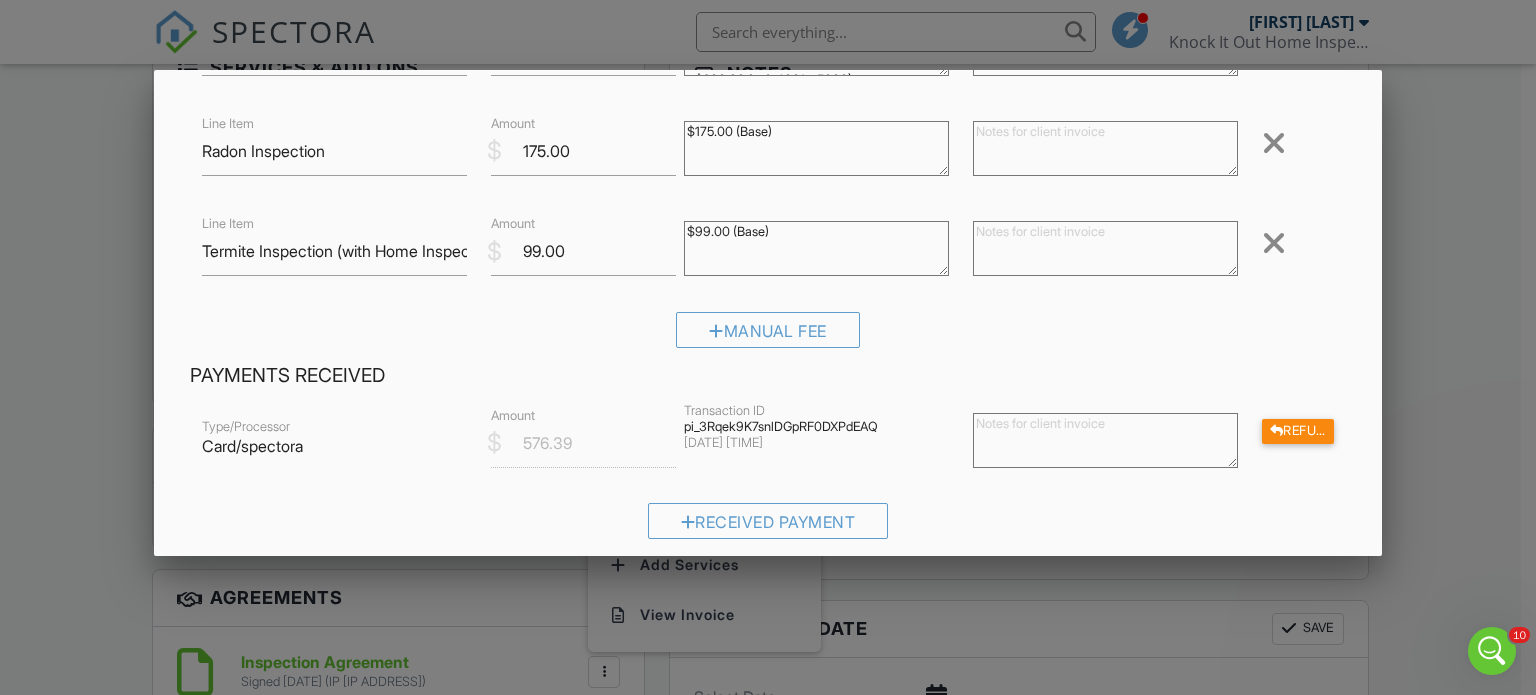 scroll, scrollTop: 0, scrollLeft: 0, axis: both 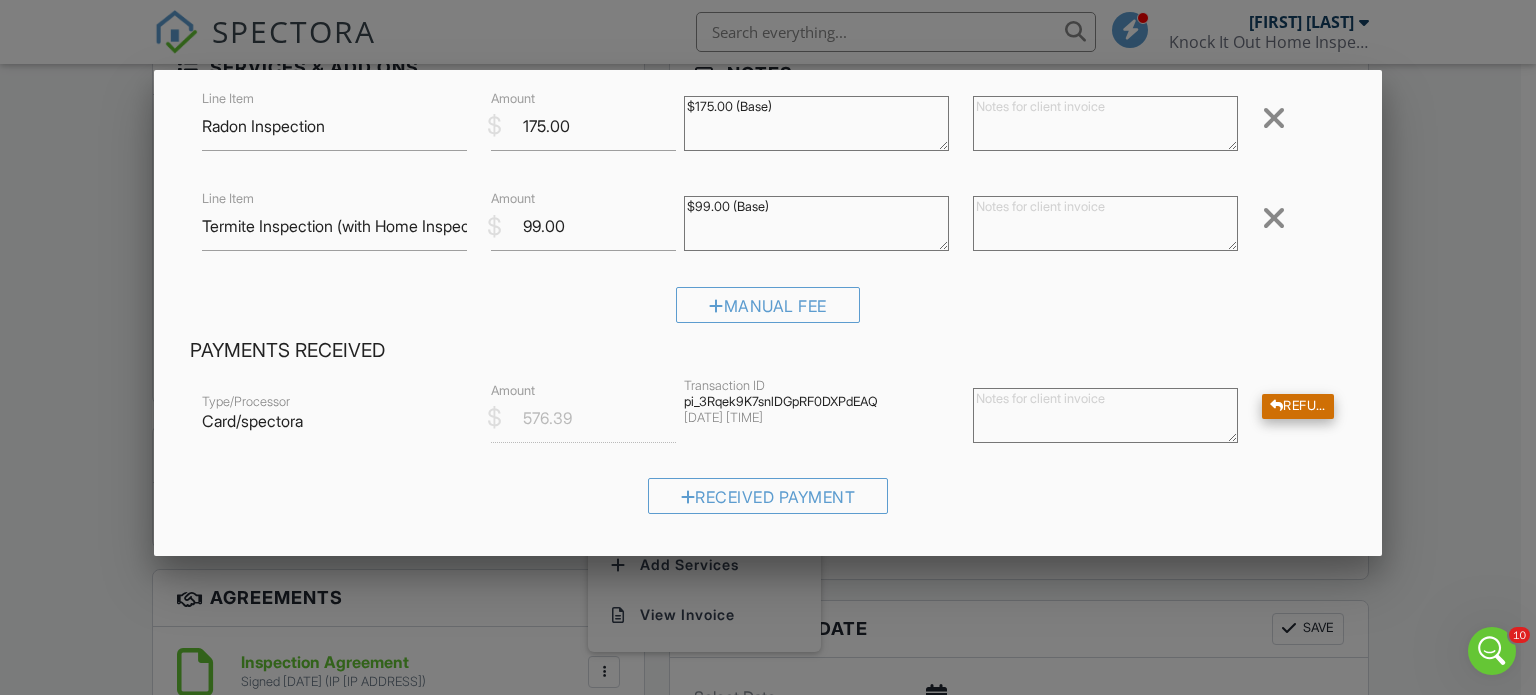 click at bounding box center (1277, 406) 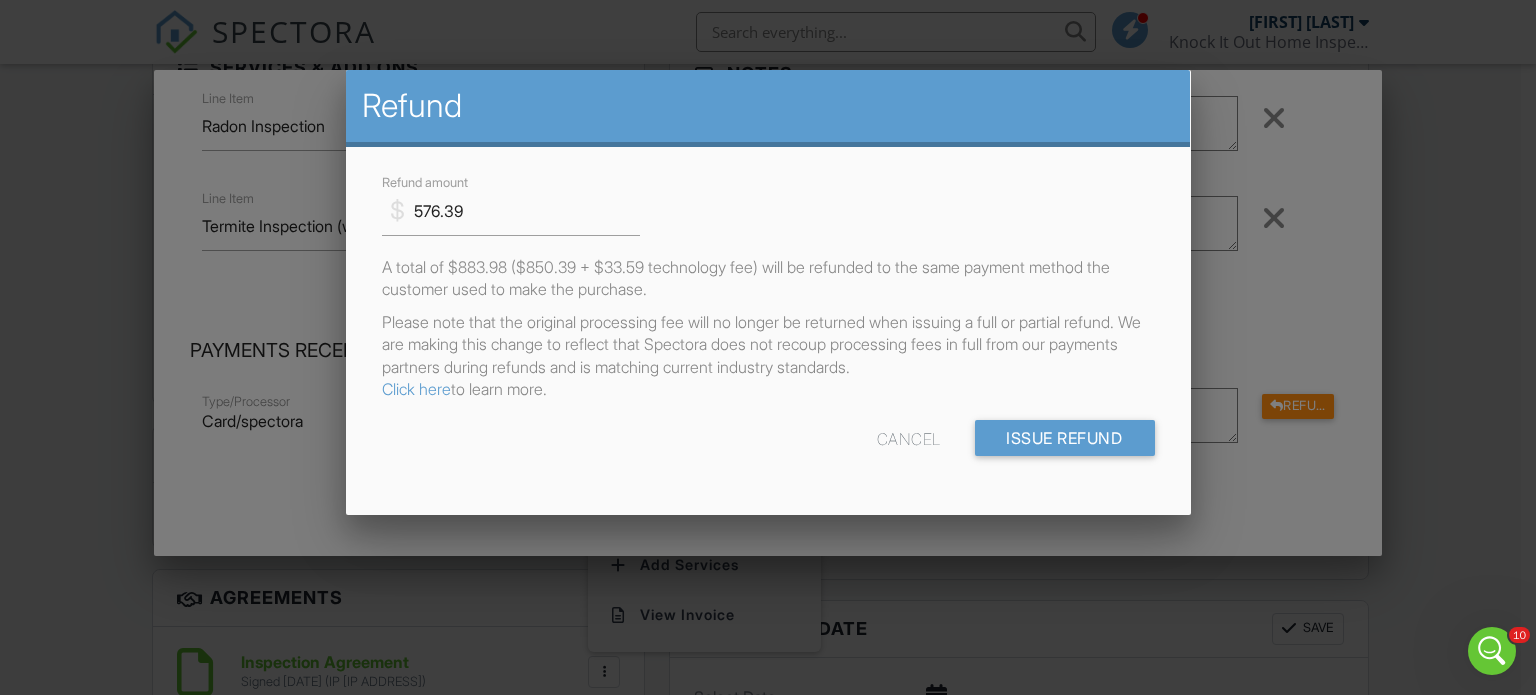 scroll, scrollTop: 0, scrollLeft: 0, axis: both 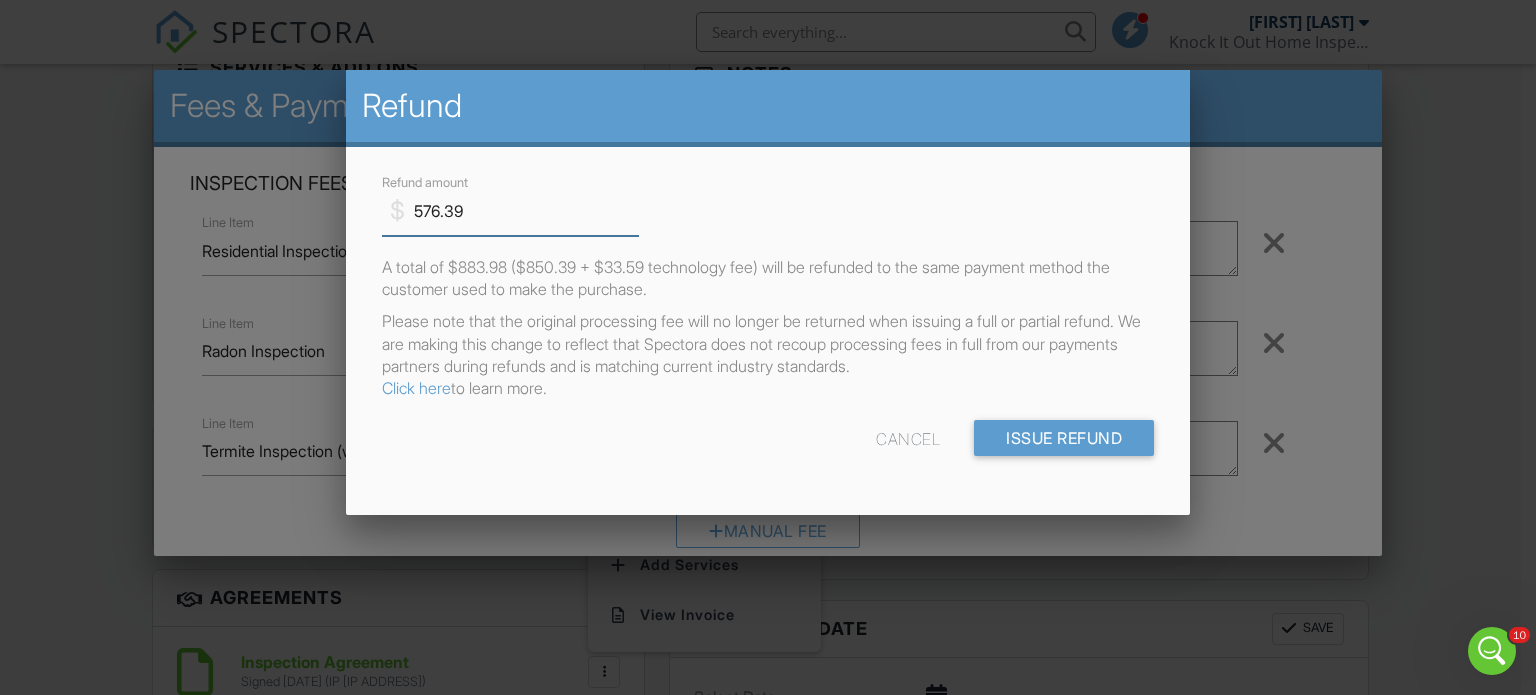 drag, startPoint x: 468, startPoint y: 211, endPoint x: 414, endPoint y: 211, distance: 54 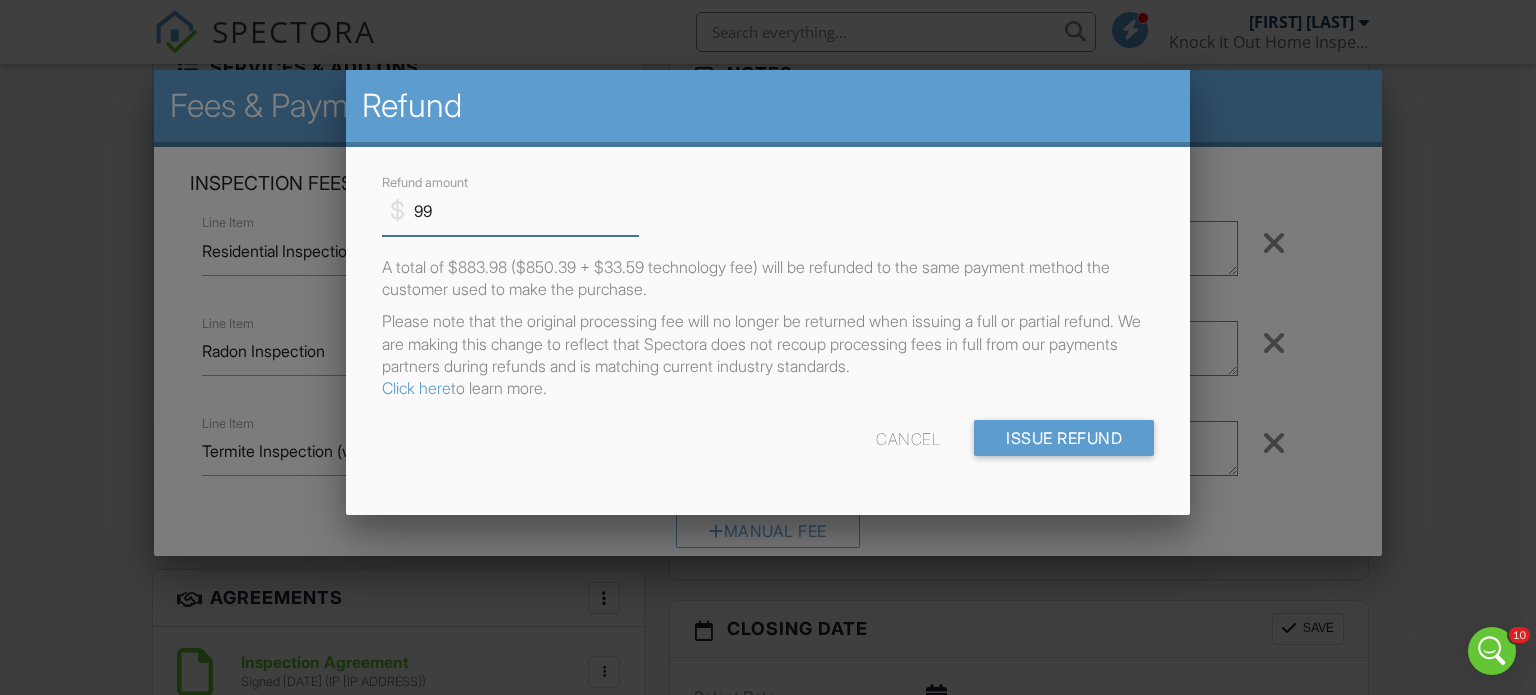 type on "9" 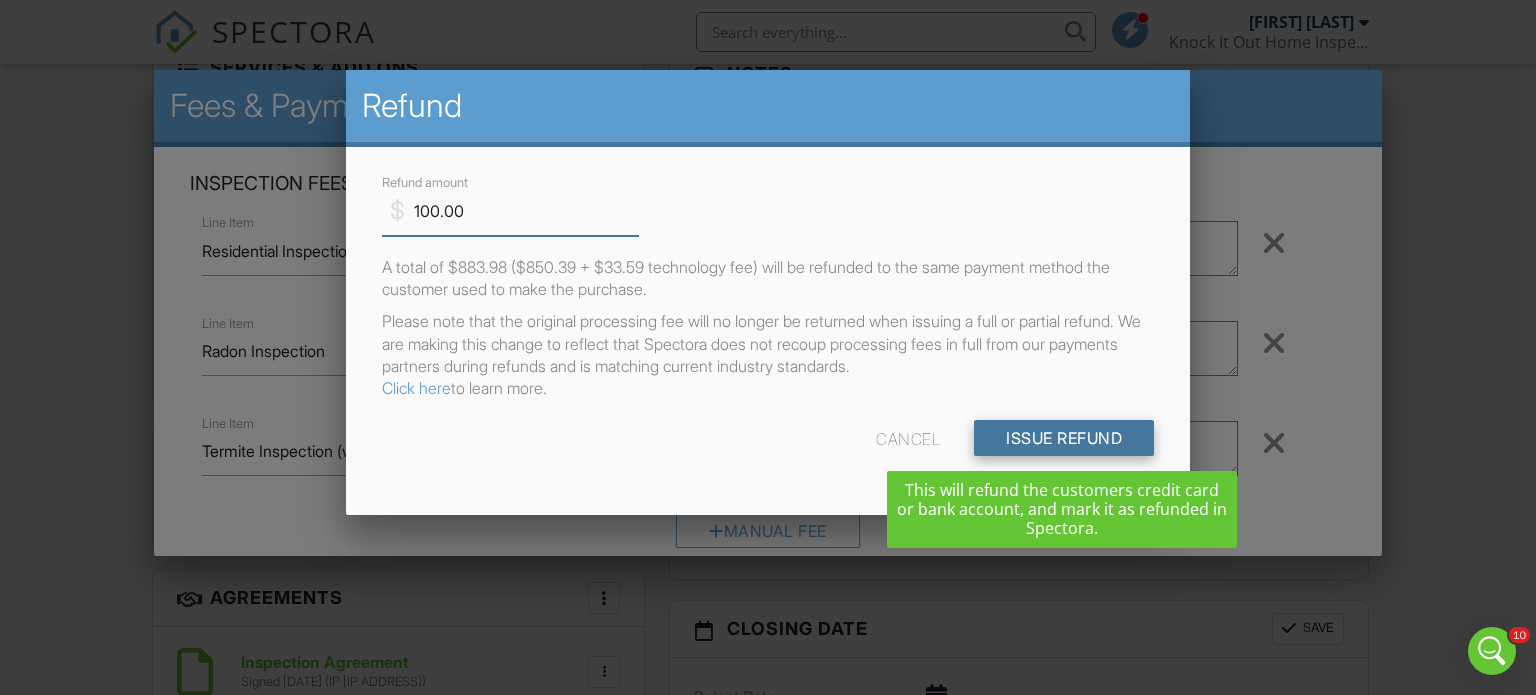 type on "100.00" 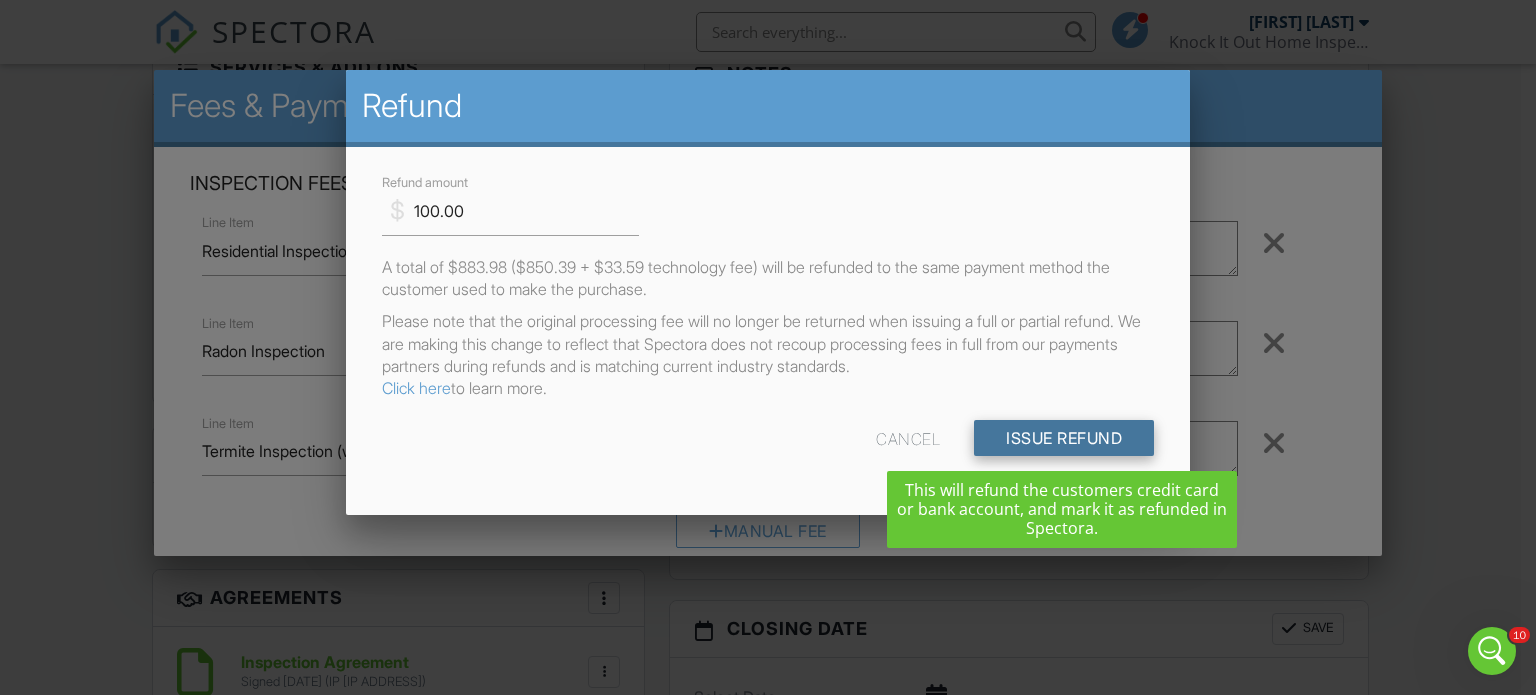 click on "Issue Refund" at bounding box center (1064, 438) 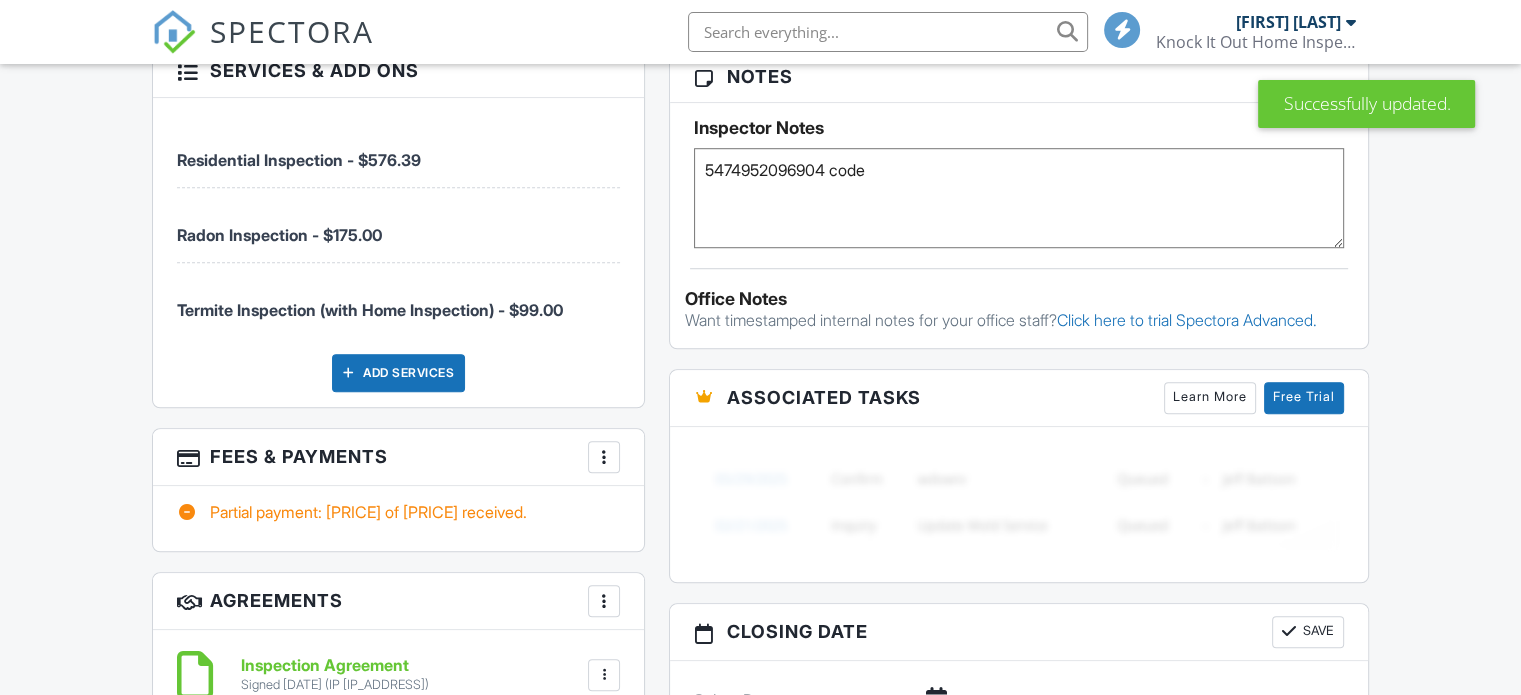 scroll, scrollTop: 1400, scrollLeft: 0, axis: vertical 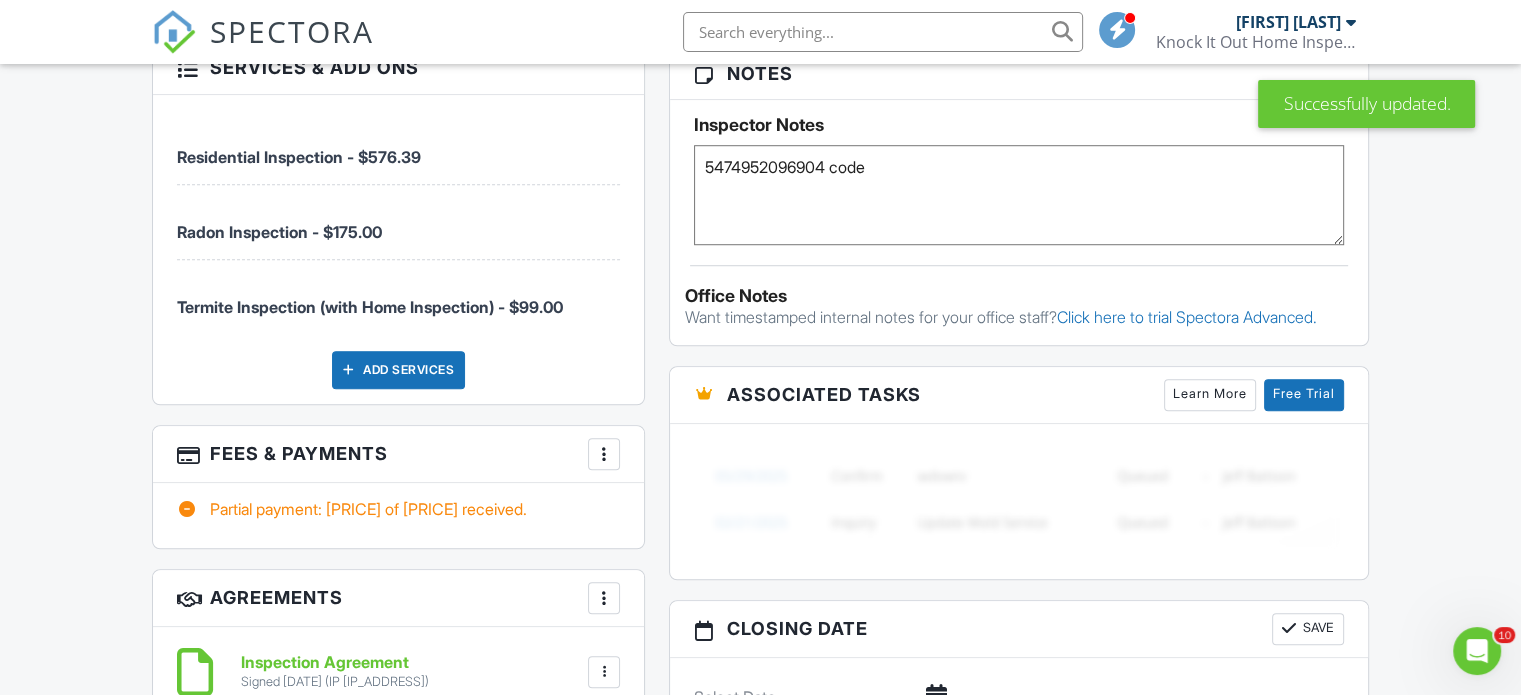 click at bounding box center (604, 454) 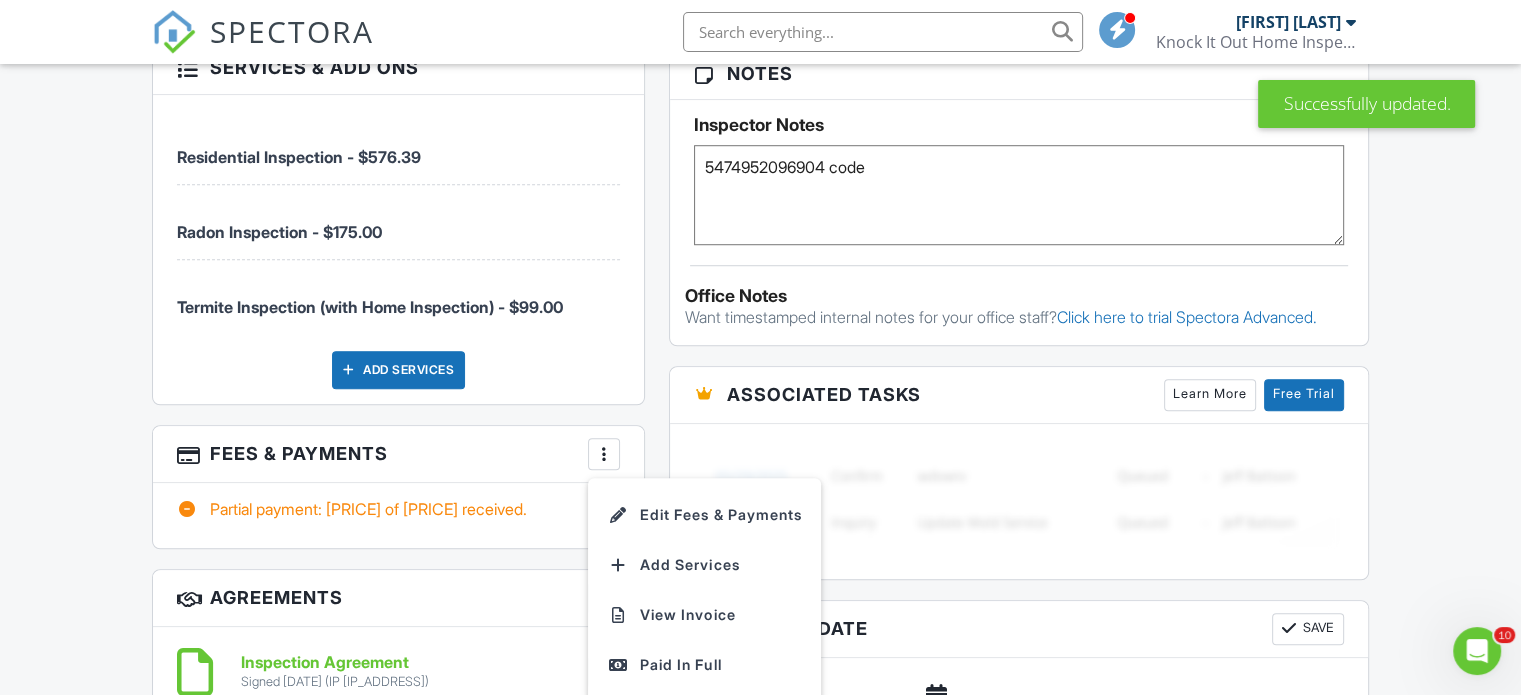 scroll, scrollTop: 1500, scrollLeft: 0, axis: vertical 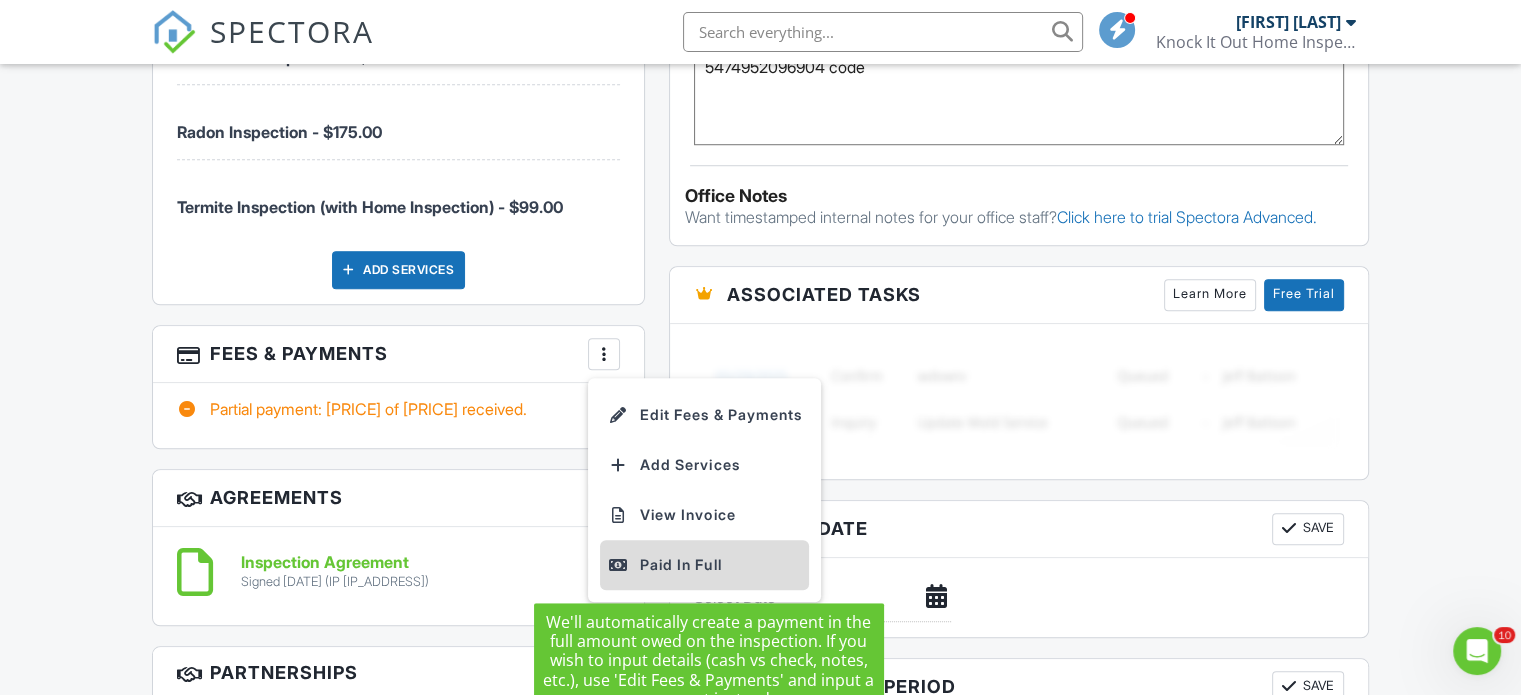 click on "Paid In Full" at bounding box center (704, 565) 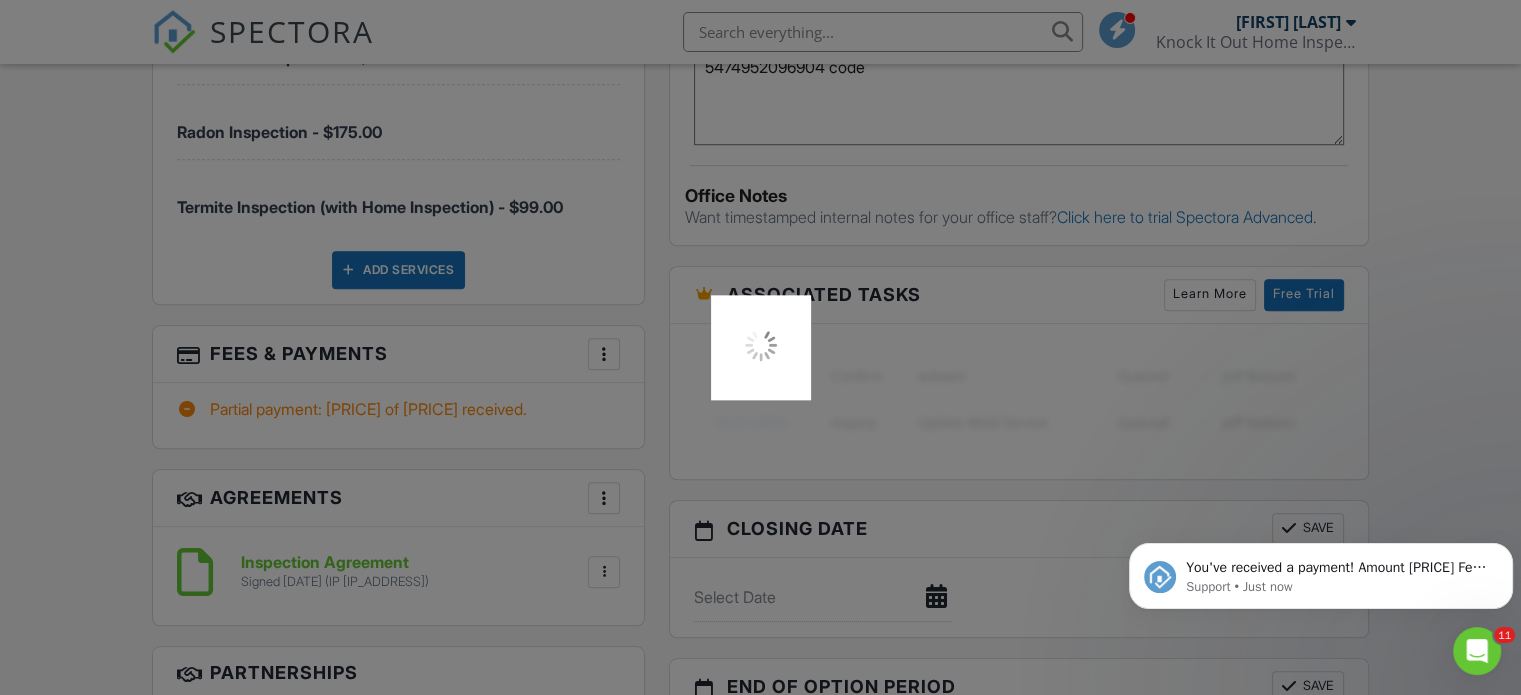 scroll, scrollTop: 0, scrollLeft: 0, axis: both 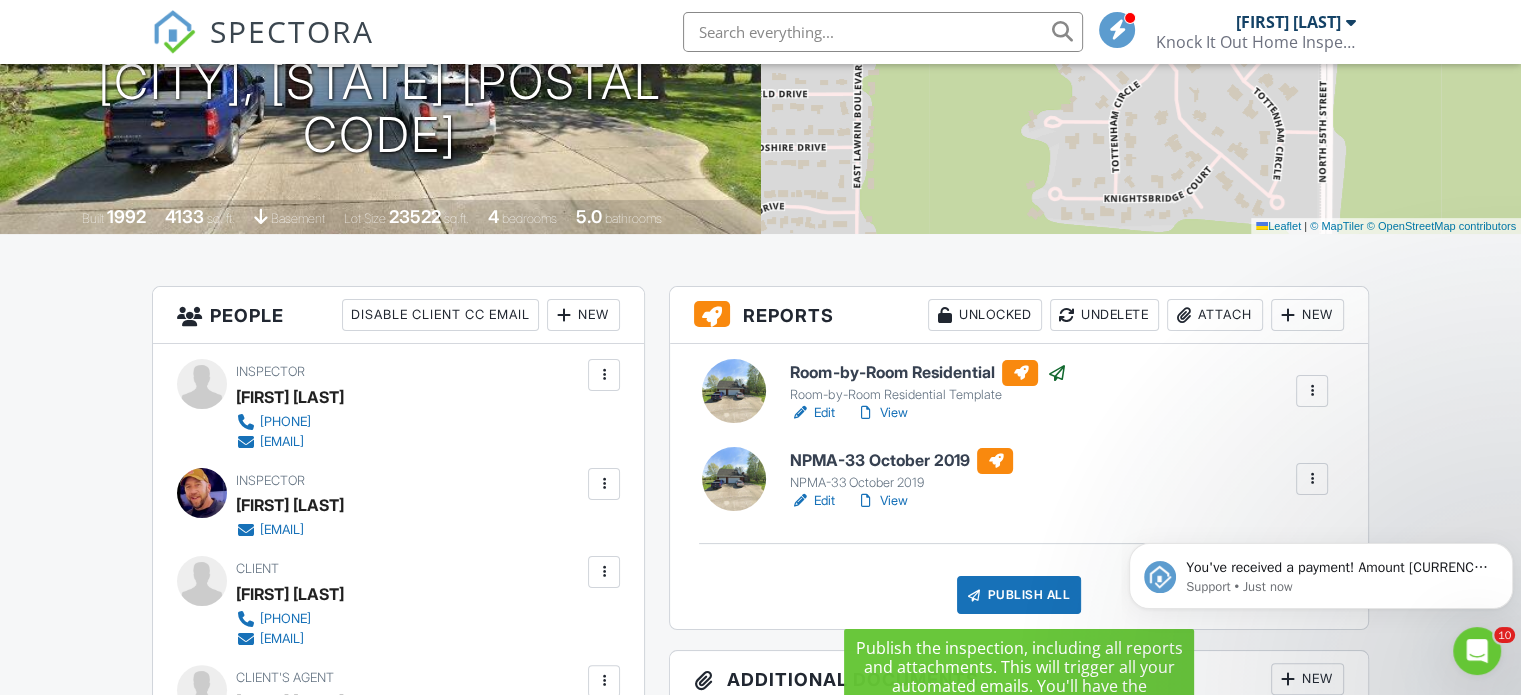 click on "Publish All" at bounding box center [1019, 595] 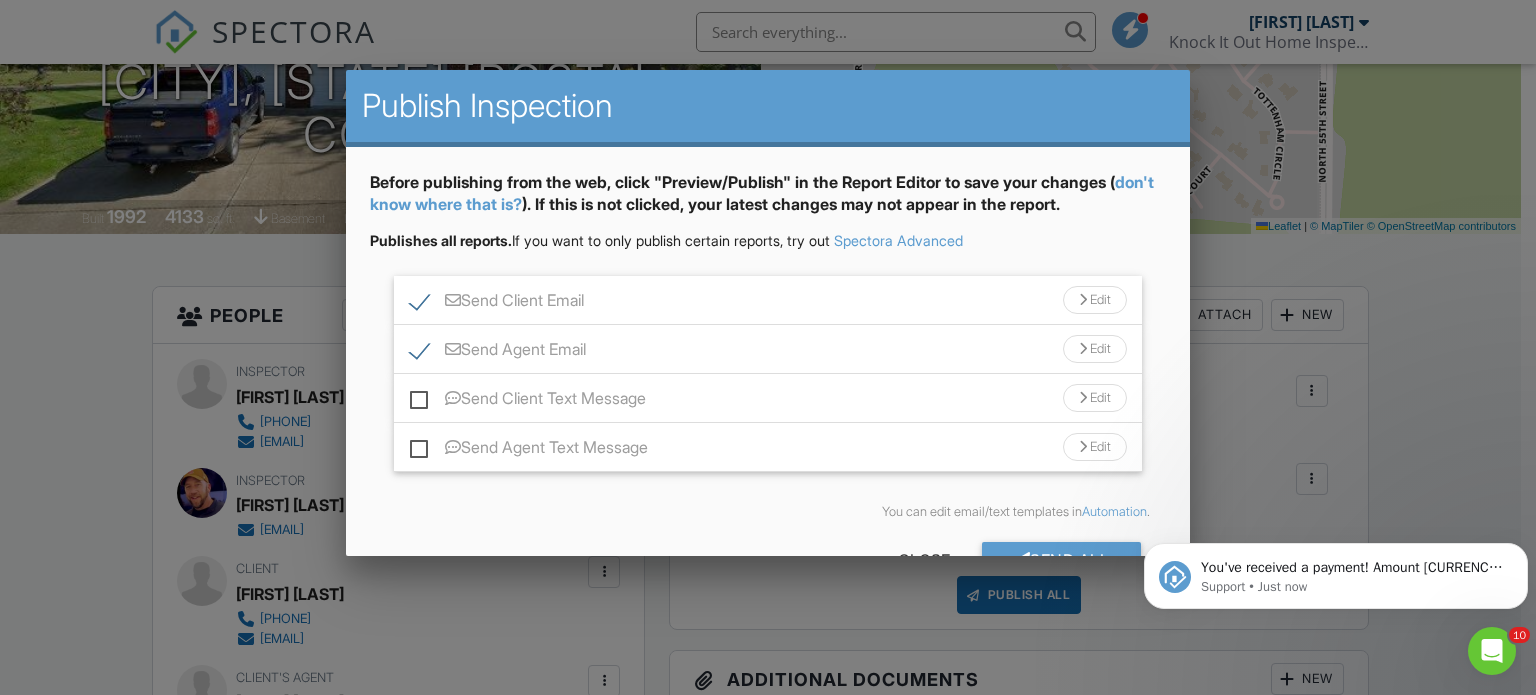 click on "Send Client Text Message" at bounding box center (528, 401) 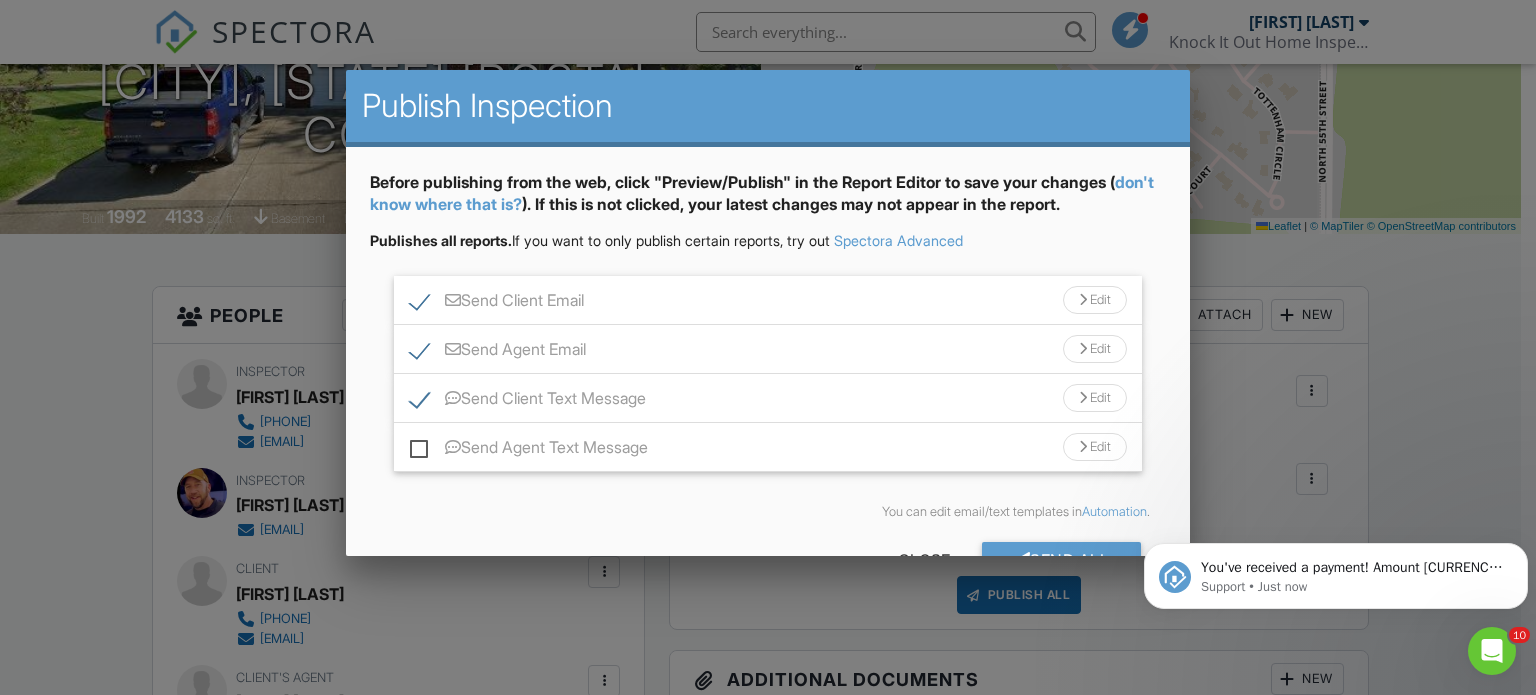 scroll, scrollTop: 59, scrollLeft: 0, axis: vertical 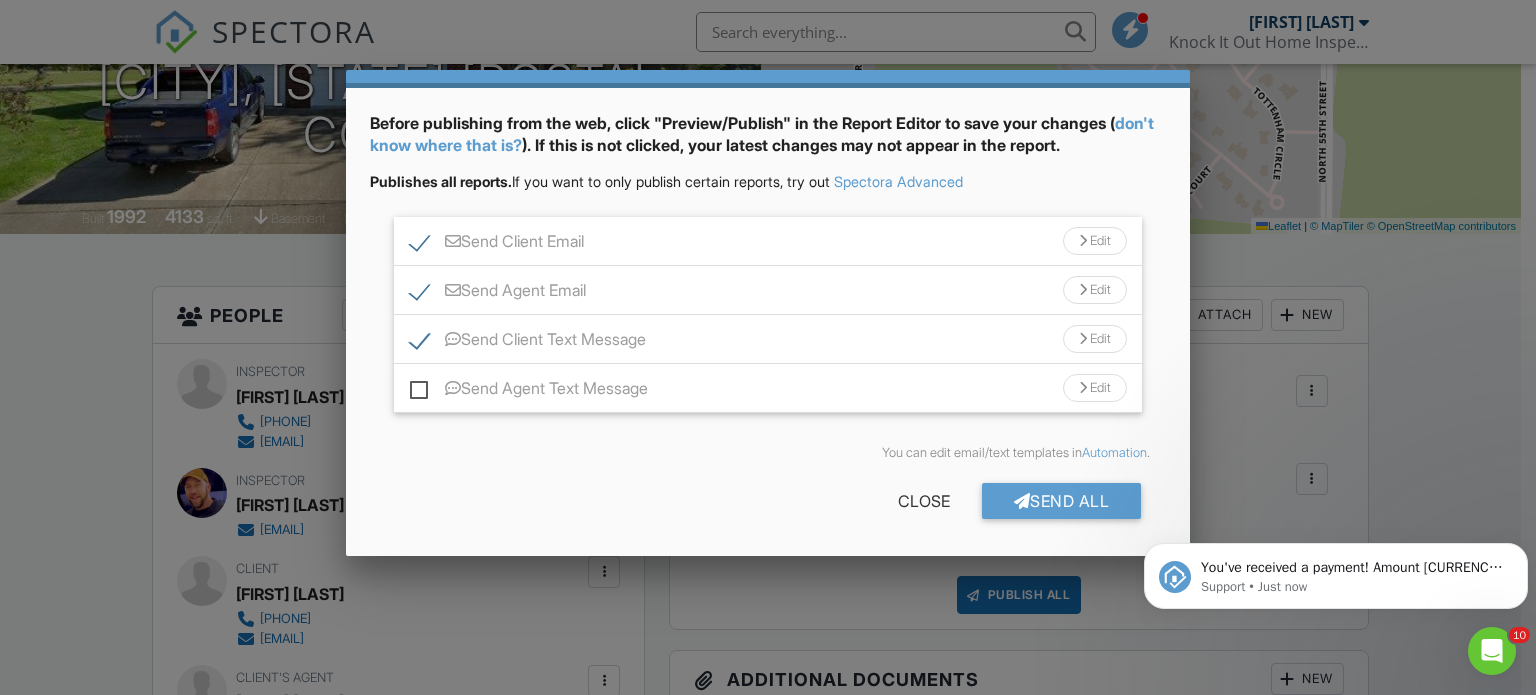 click on "Send Agent Text Message" at bounding box center (529, 391) 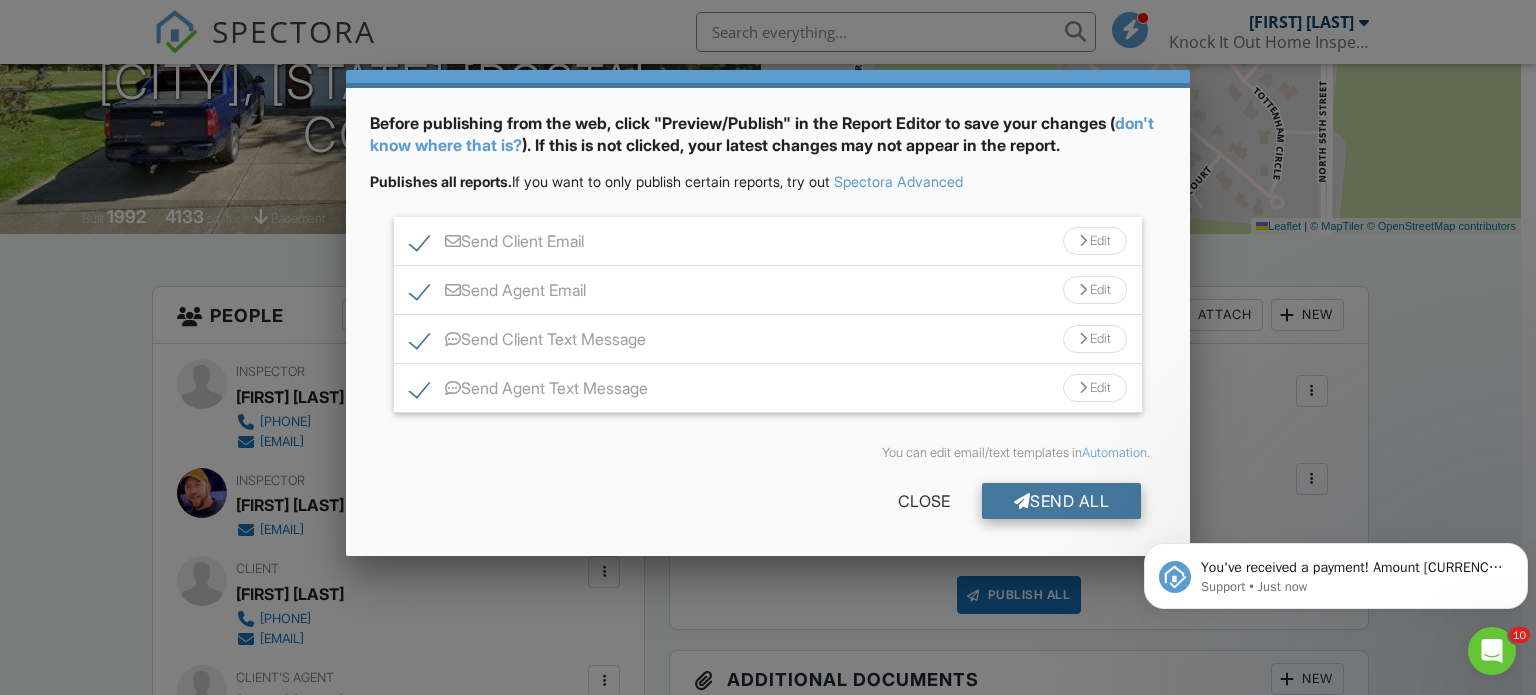 click on "Send All" at bounding box center [1062, 501] 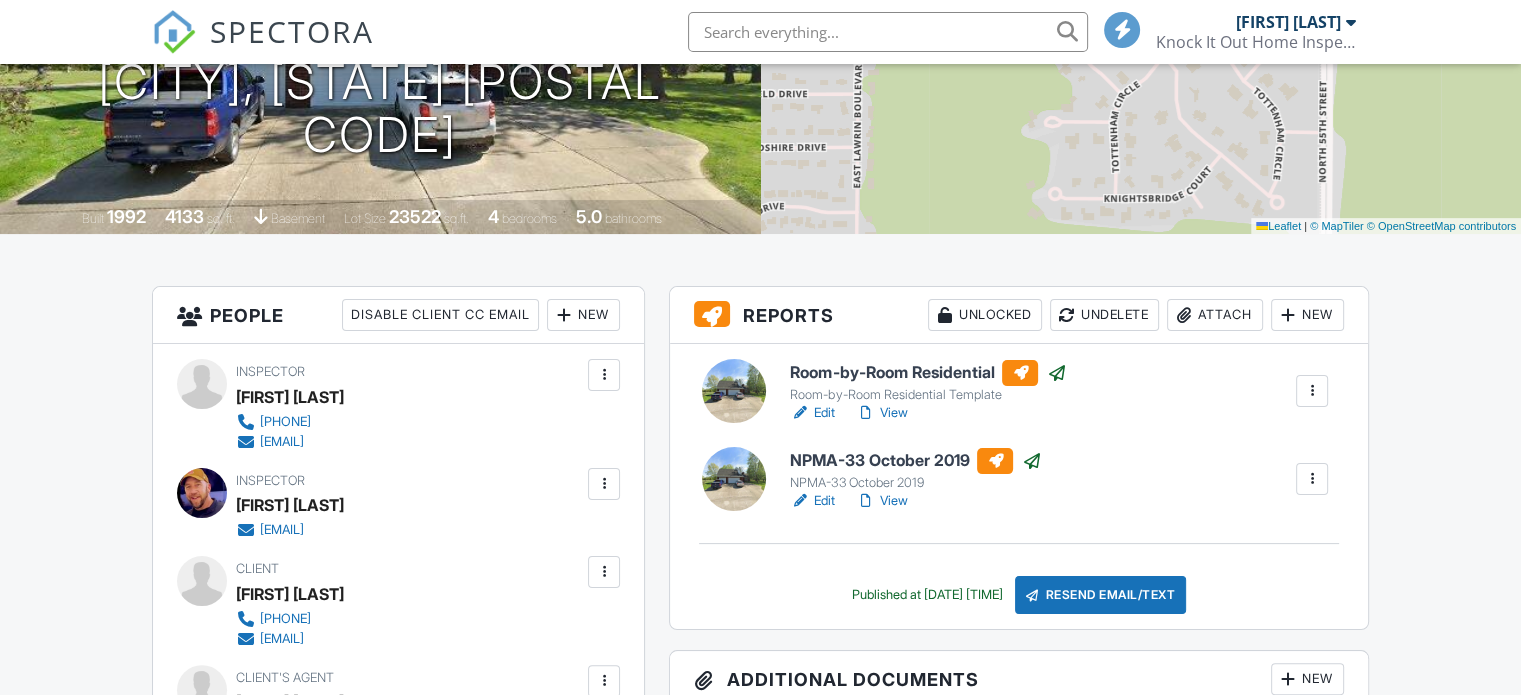 scroll, scrollTop: 300, scrollLeft: 0, axis: vertical 